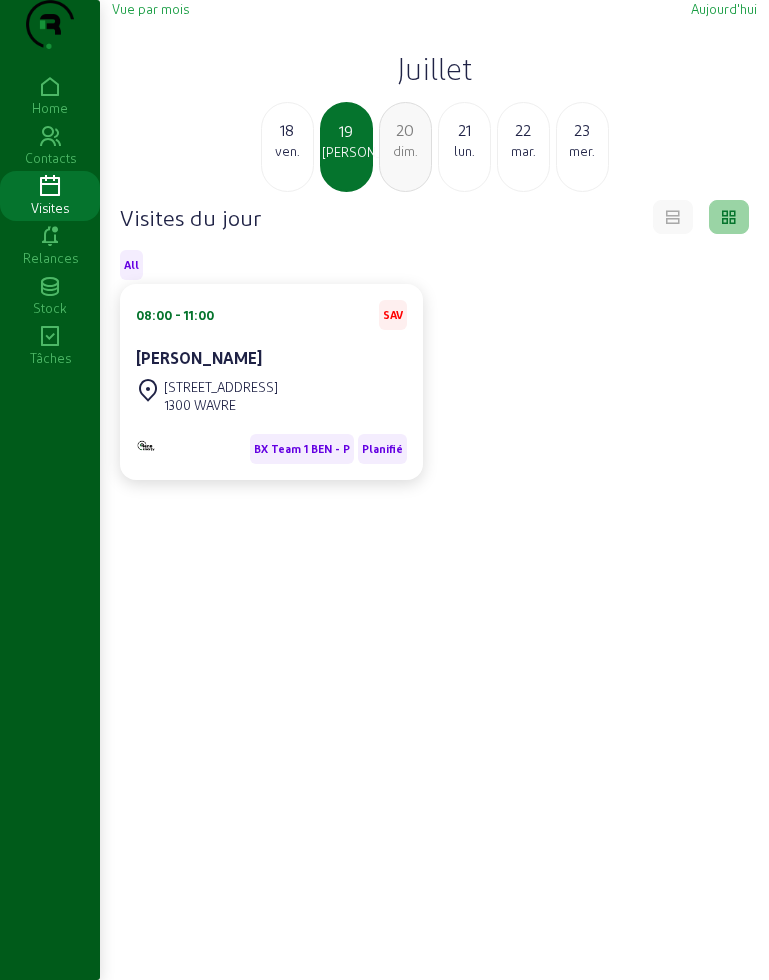 scroll, scrollTop: 0, scrollLeft: 0, axis: both 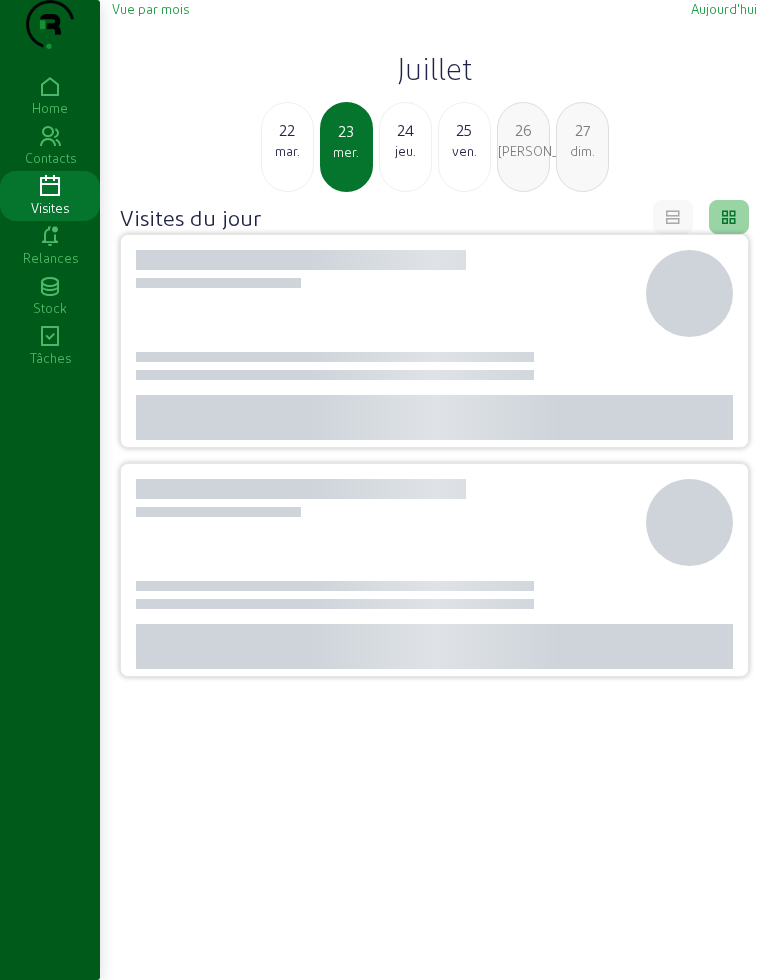 click on "24" 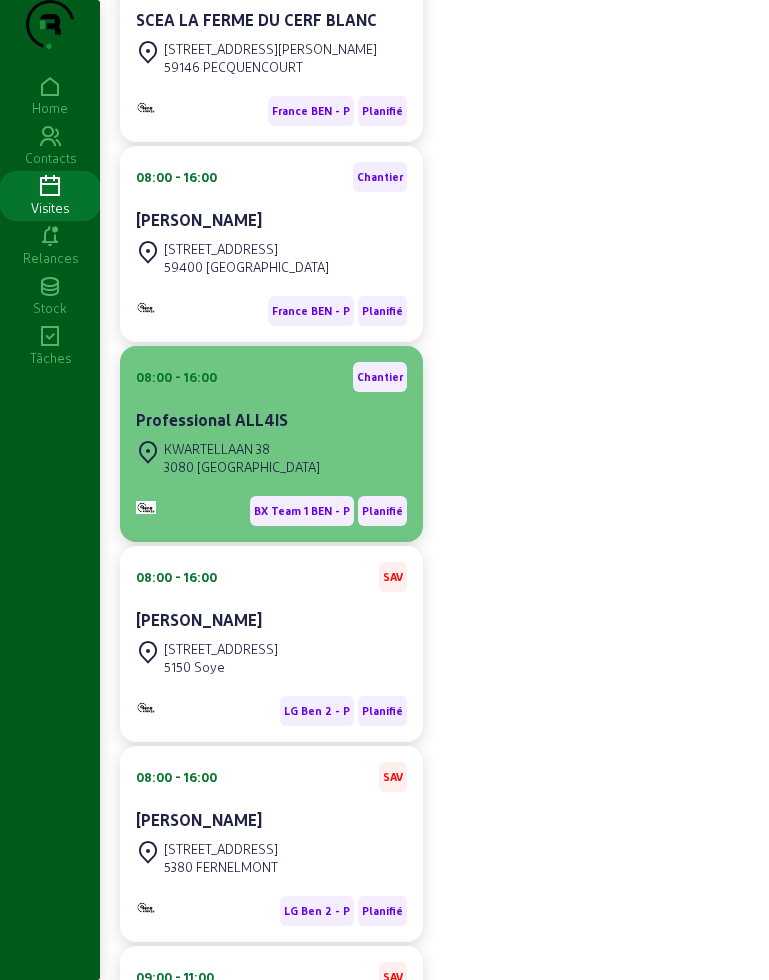 scroll, scrollTop: 375, scrollLeft: 0, axis: vertical 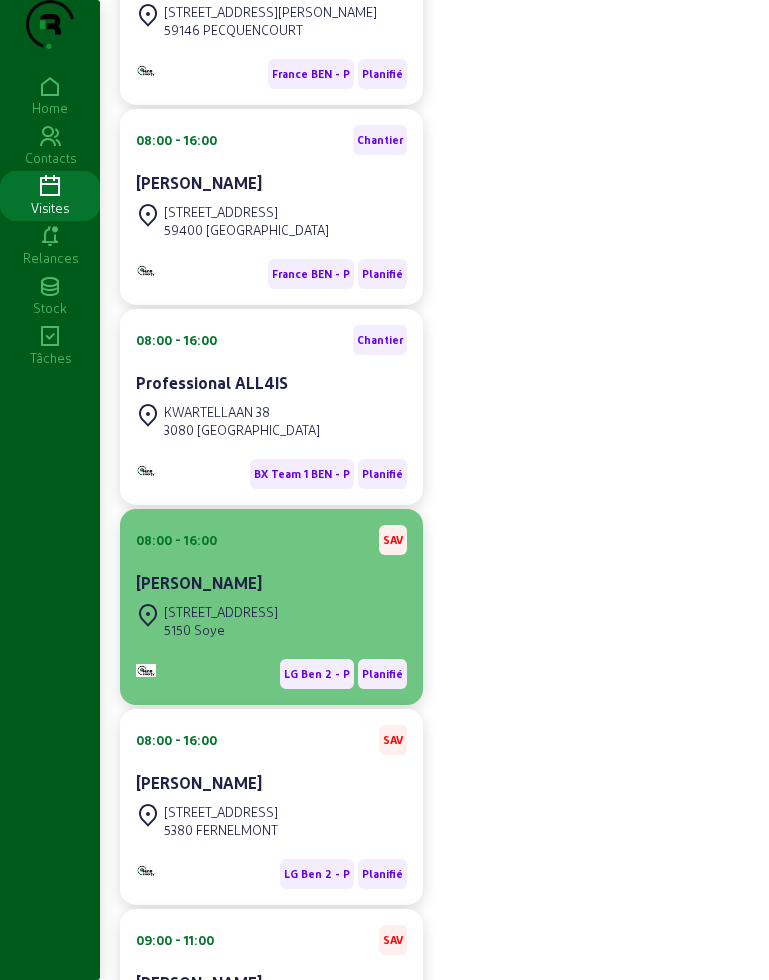 click on "[PERSON_NAME]" 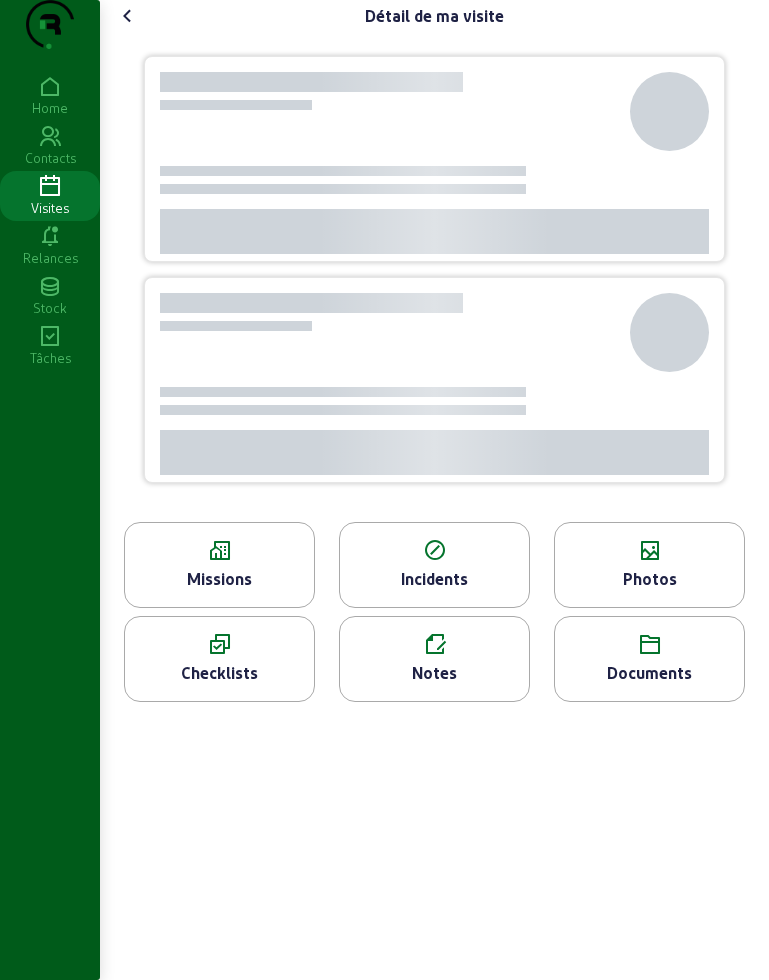 scroll, scrollTop: 0, scrollLeft: 0, axis: both 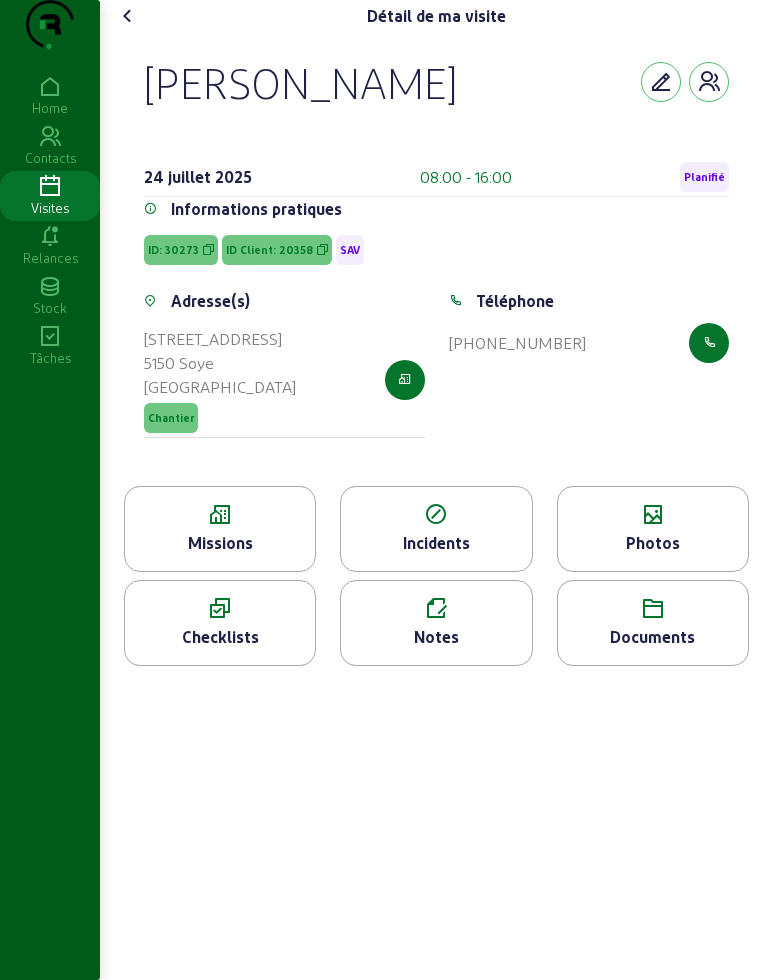 click on "Missions" 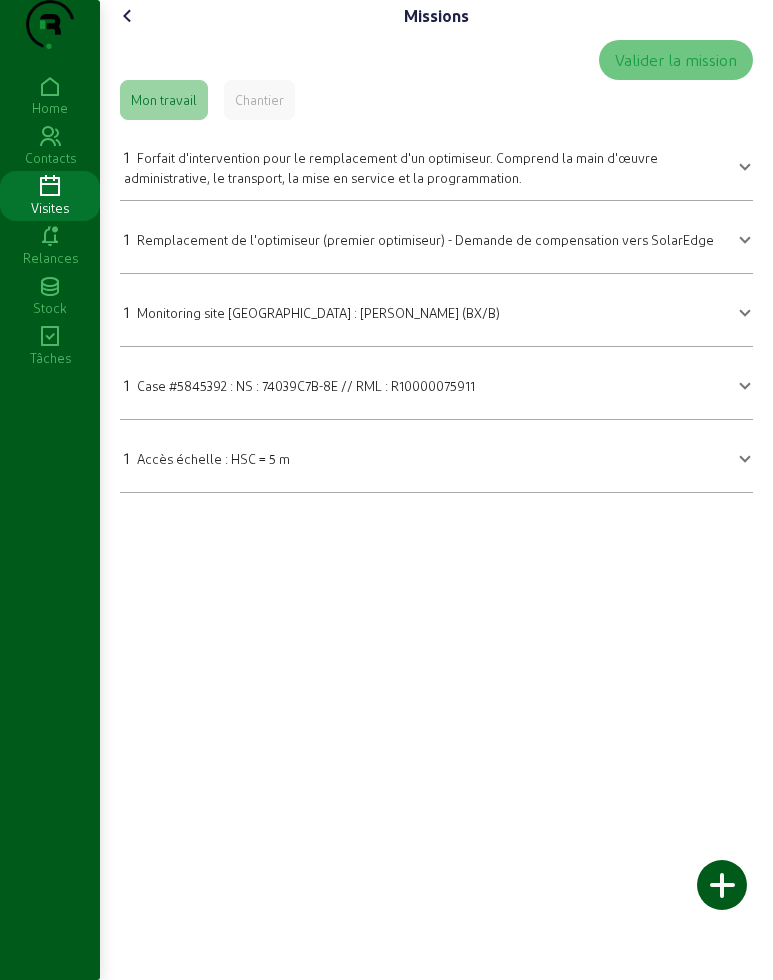 click 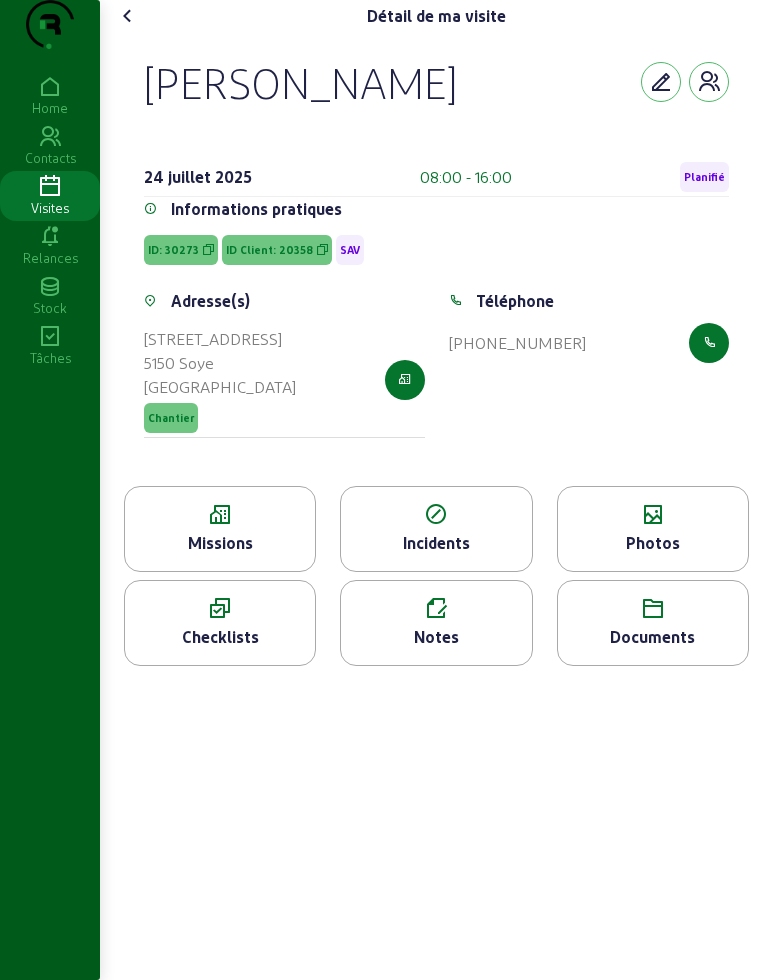 click on "Missions" 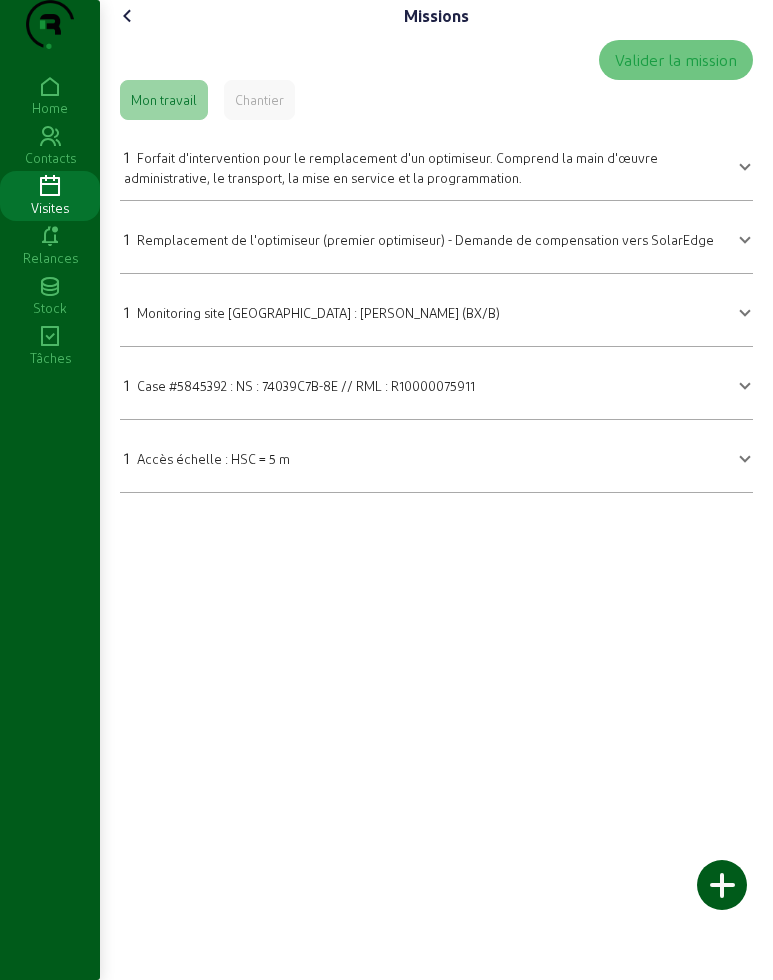 click 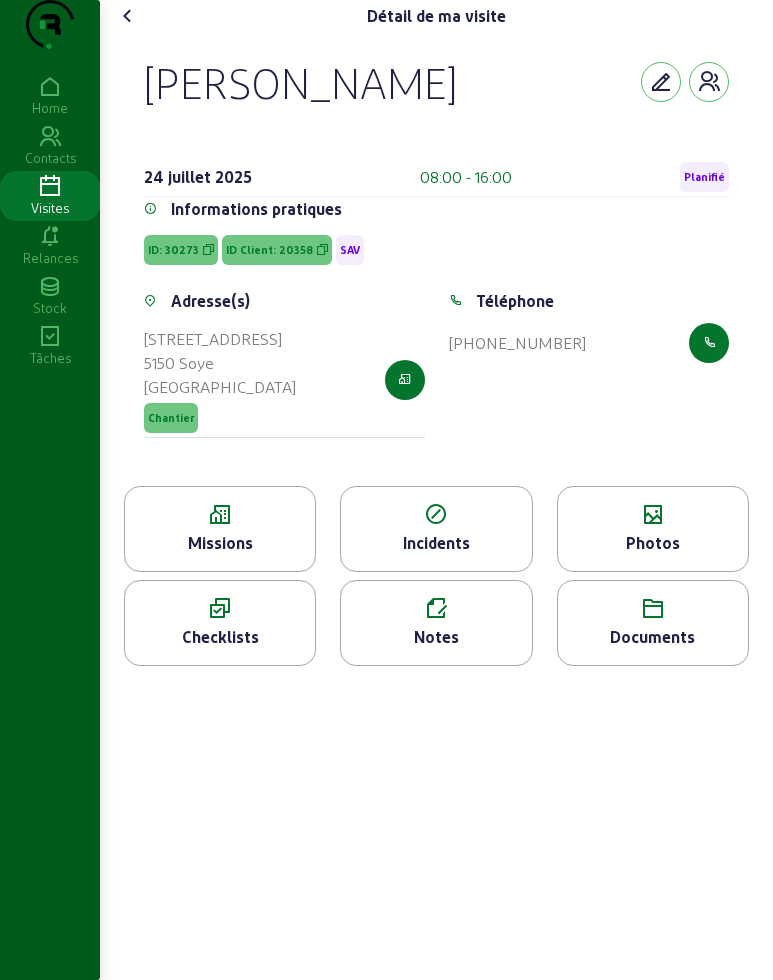 click 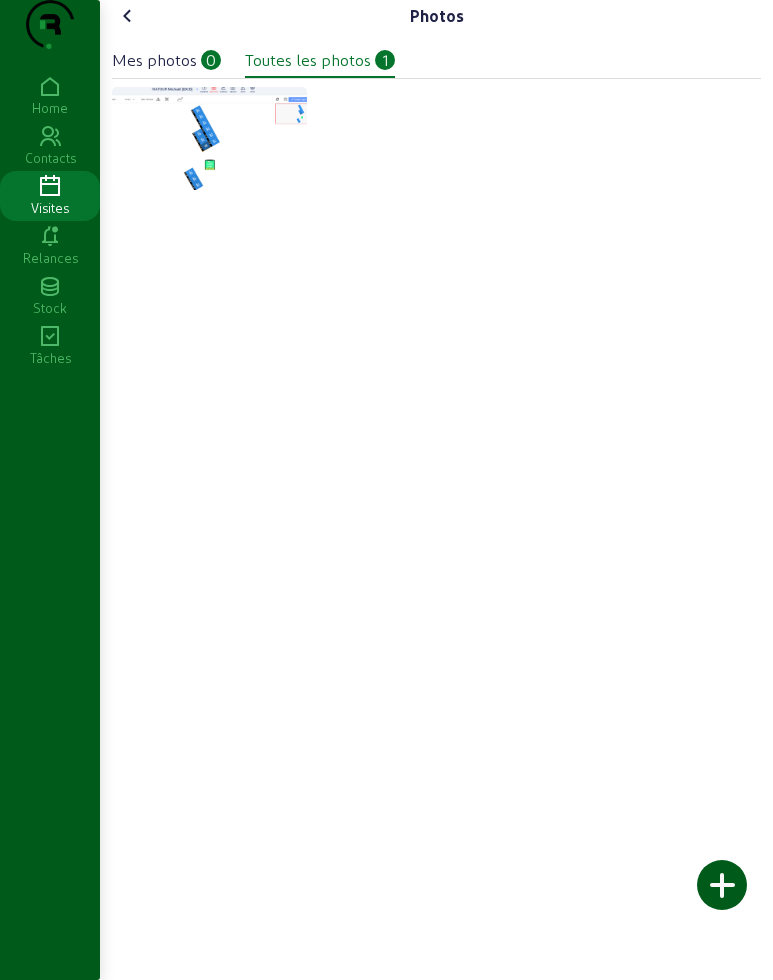 click 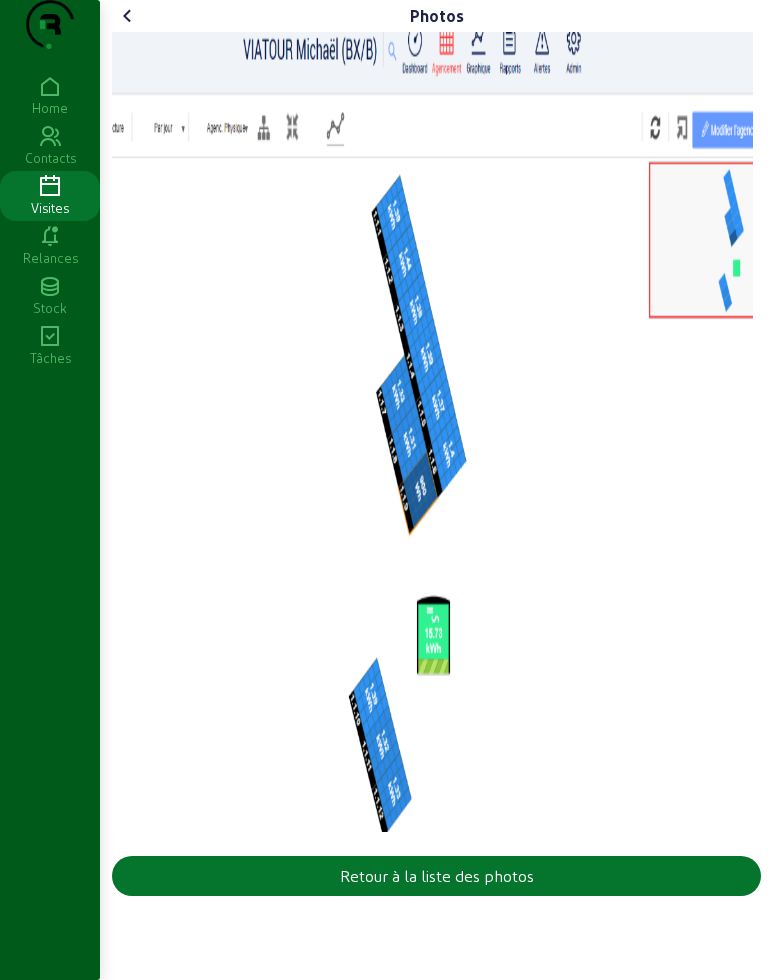 click 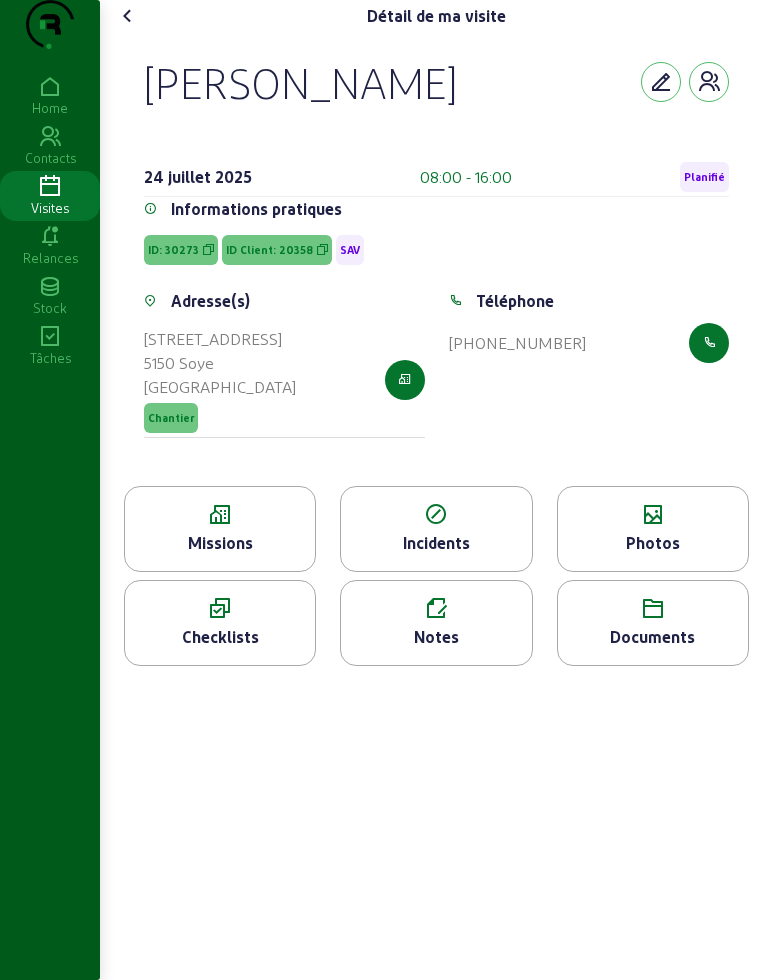 drag, startPoint x: 305, startPoint y: 116, endPoint x: 451, endPoint y: 144, distance: 148.66069 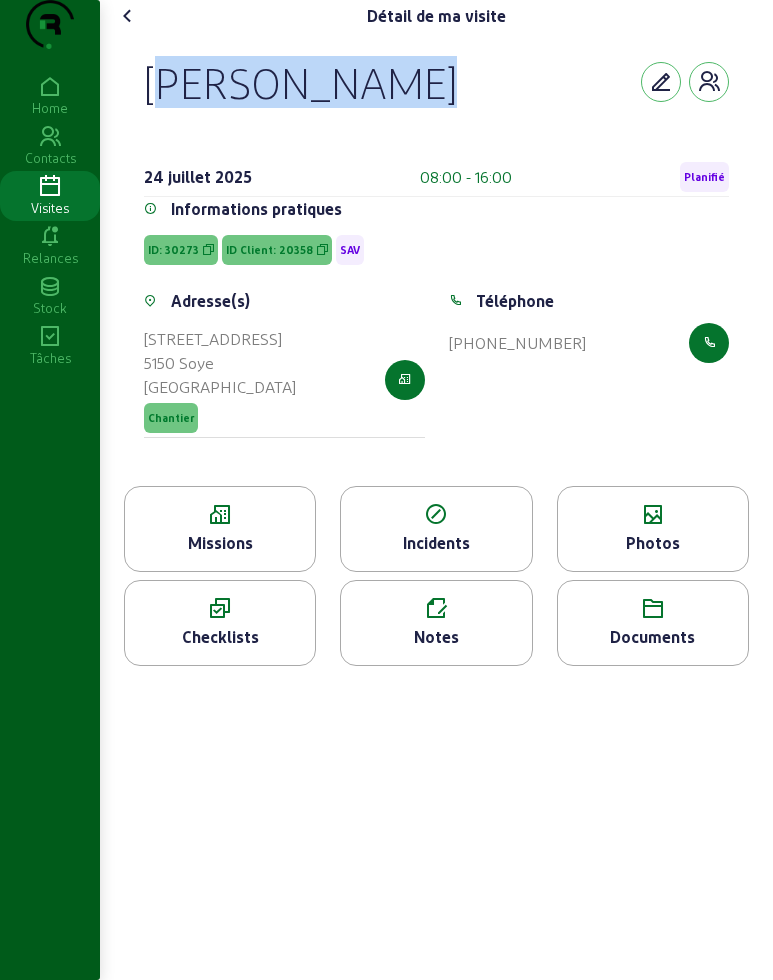drag, startPoint x: 144, startPoint y: 136, endPoint x: 374, endPoint y: 129, distance: 230.10649 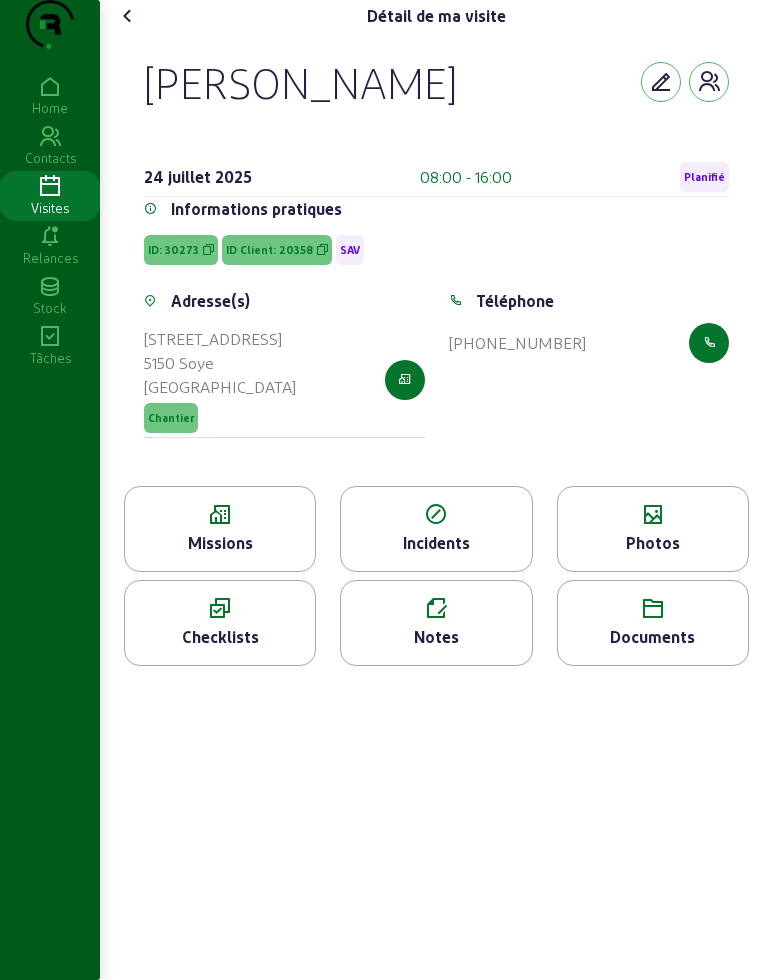click on "[PERSON_NAME]" 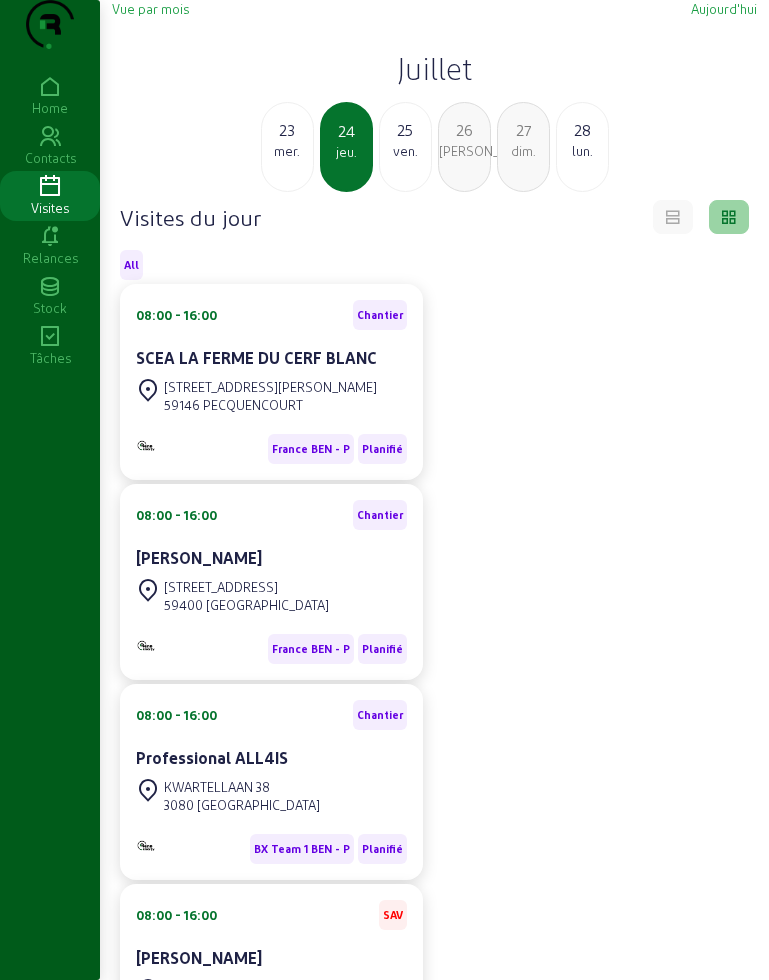 click on "Vue par mois   Aujourd'hui   Juillet  23 mer. 24 jeu. 25 ven. 26 [PERSON_NAME]. 27 dim. 28 lun." 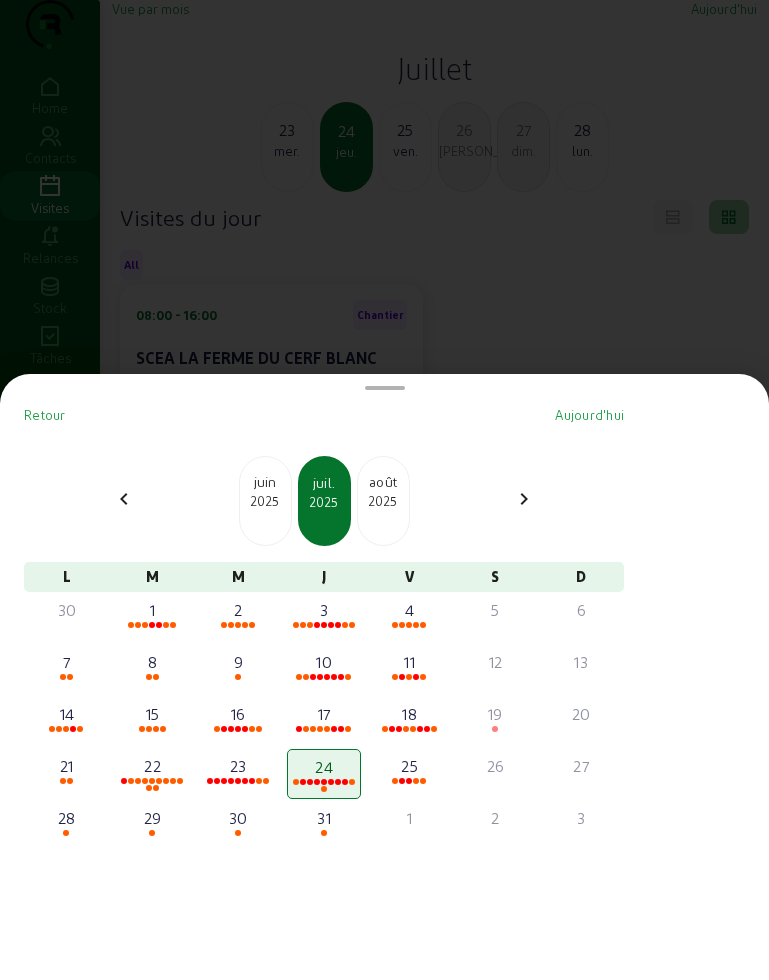 click on "2025" at bounding box center [265, 501] 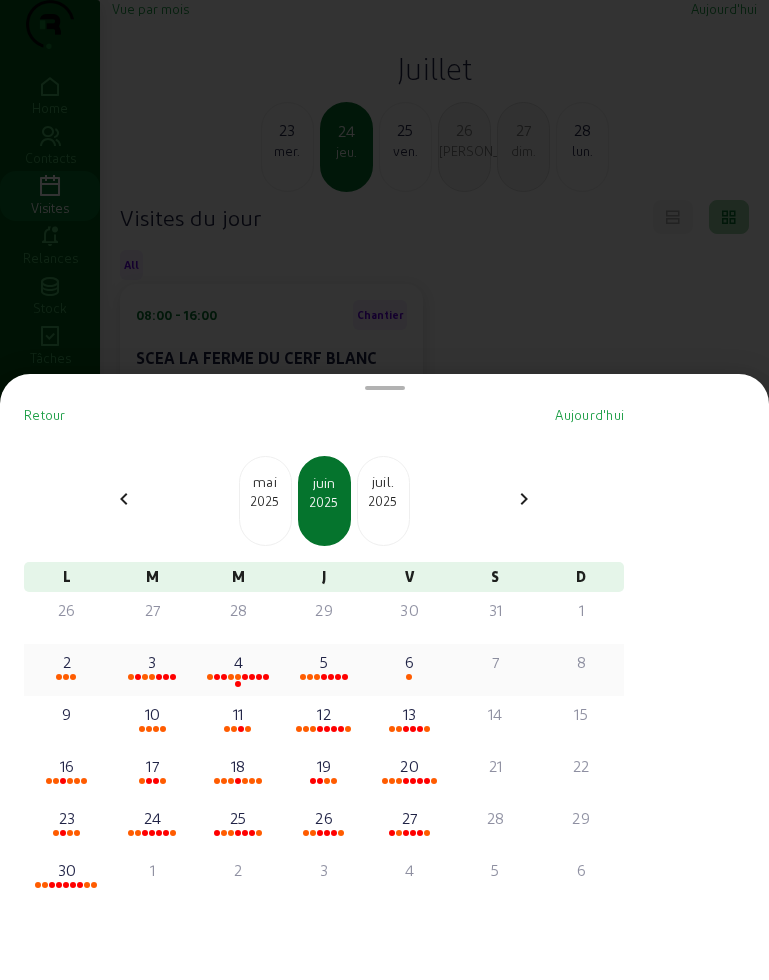 click on "2" at bounding box center [67, 662] 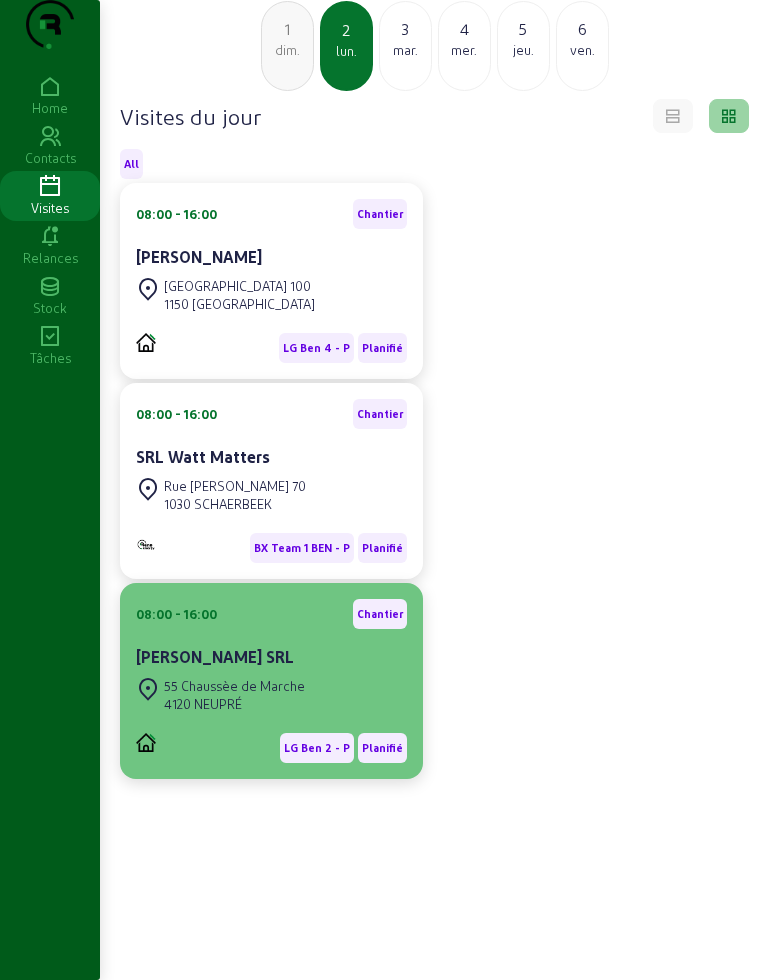 scroll, scrollTop: 141, scrollLeft: 0, axis: vertical 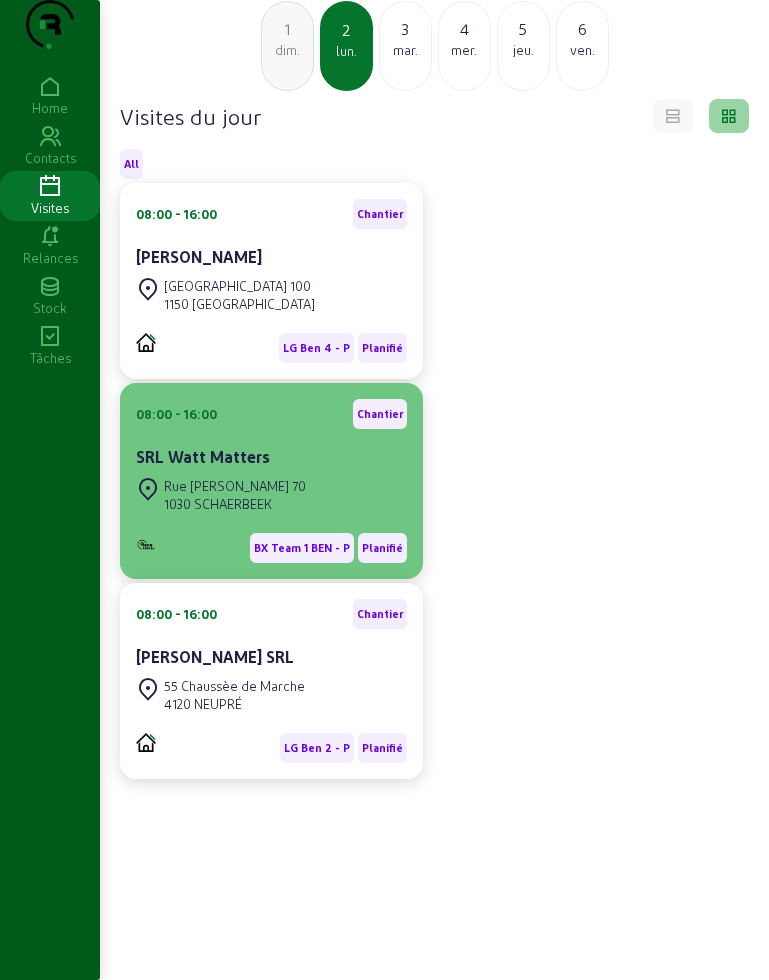 click on "Rue [PERSON_NAME] 70" 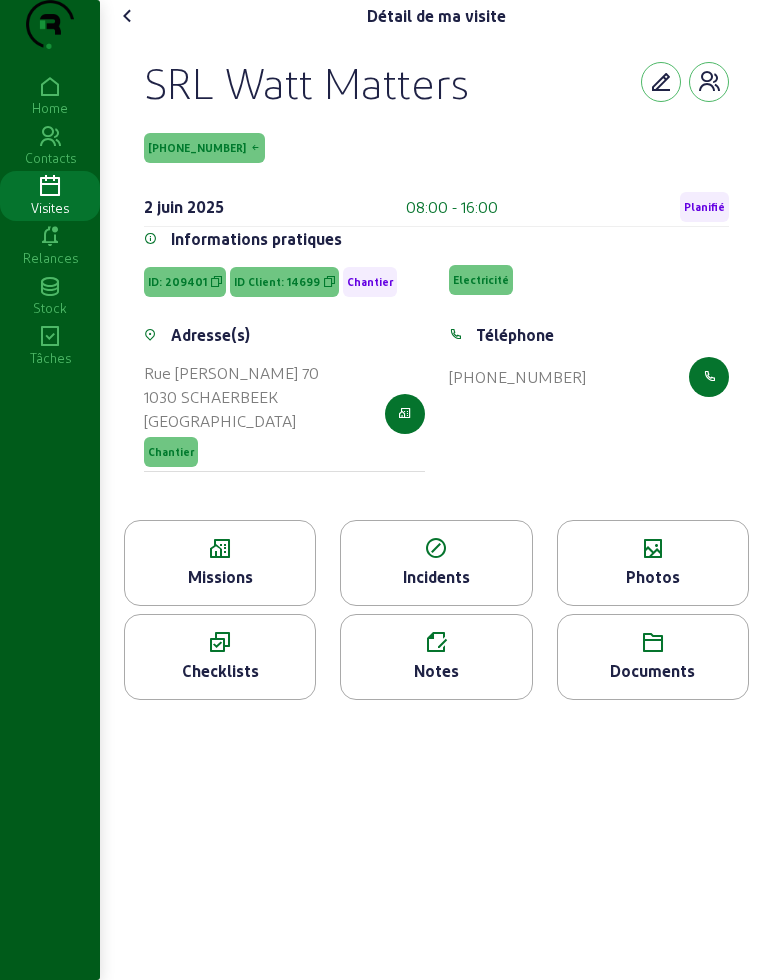 drag, startPoint x: 151, startPoint y: 114, endPoint x: 401, endPoint y: 170, distance: 256.19525 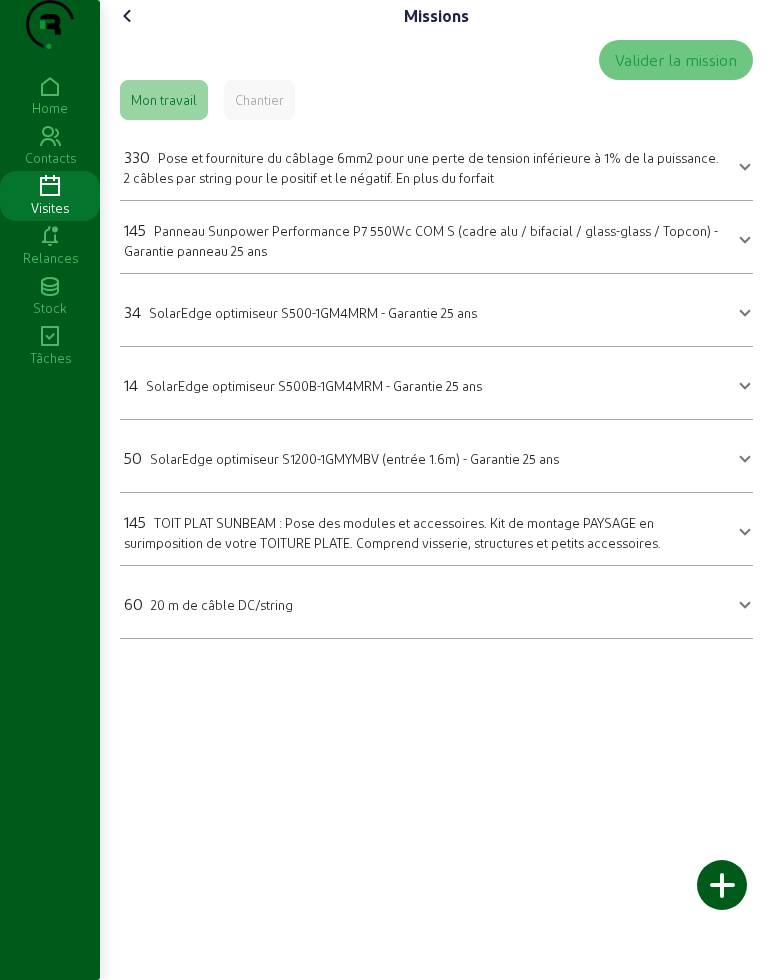 click on "Panneau Sunpower Performance P7 550Wc COM S (cadre alu / bifacial / glass-glass / Topcon)  - Garantie panneau 25 ans" at bounding box center (421, 240) 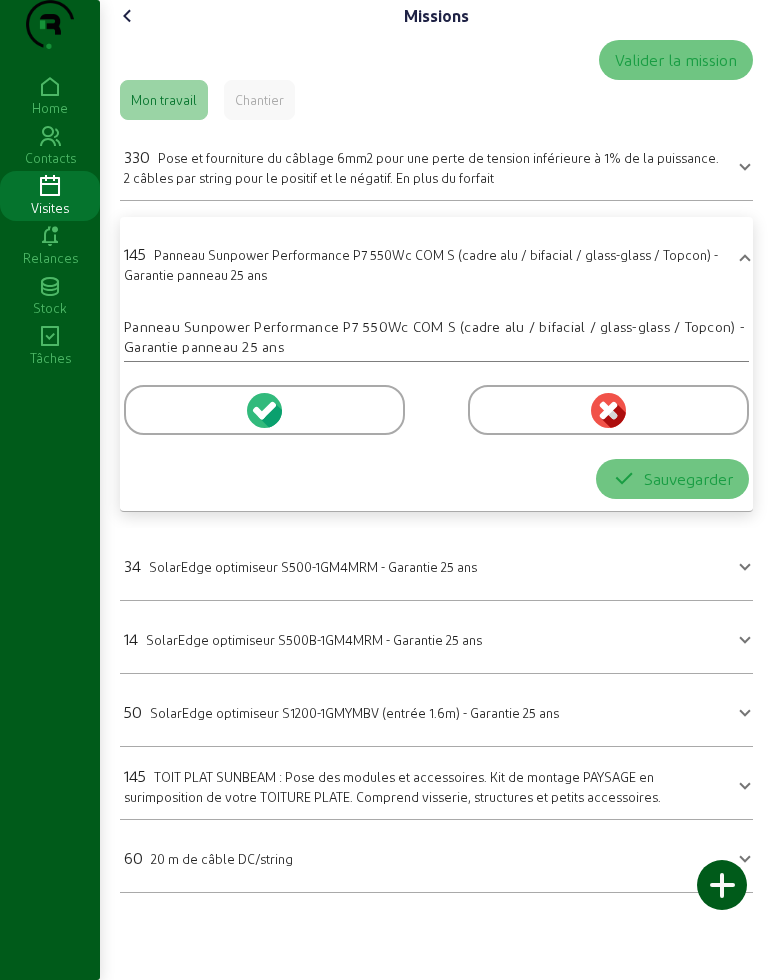 drag, startPoint x: 181, startPoint y: 425, endPoint x: 201, endPoint y: 455, distance: 36.05551 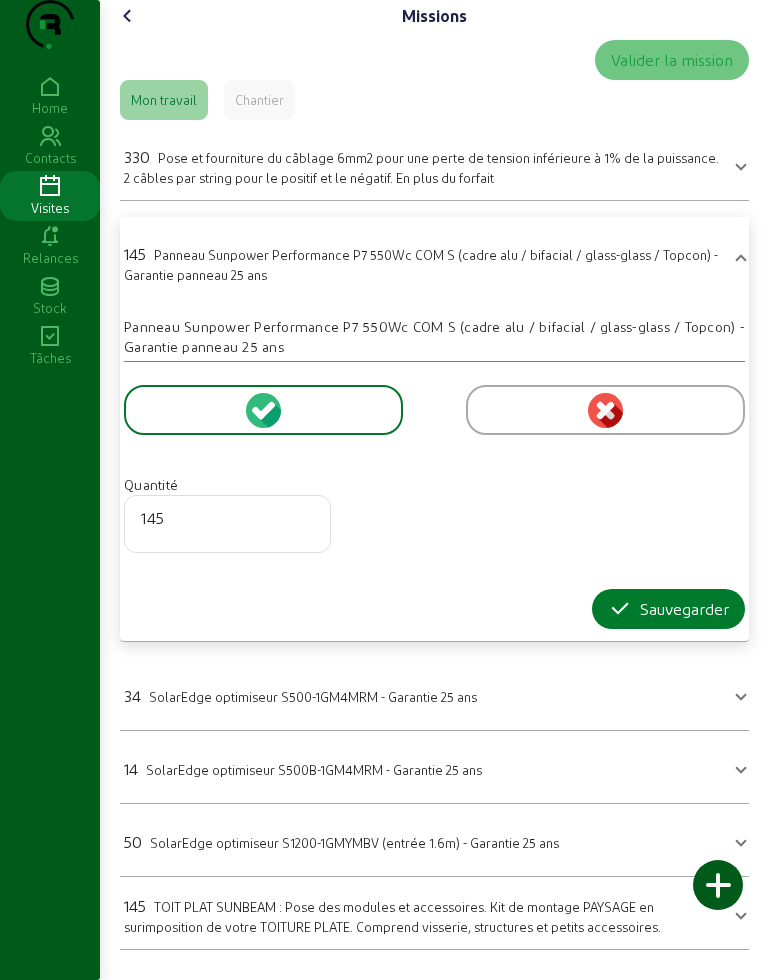 click on "Sauvegarder" at bounding box center [668, 609] 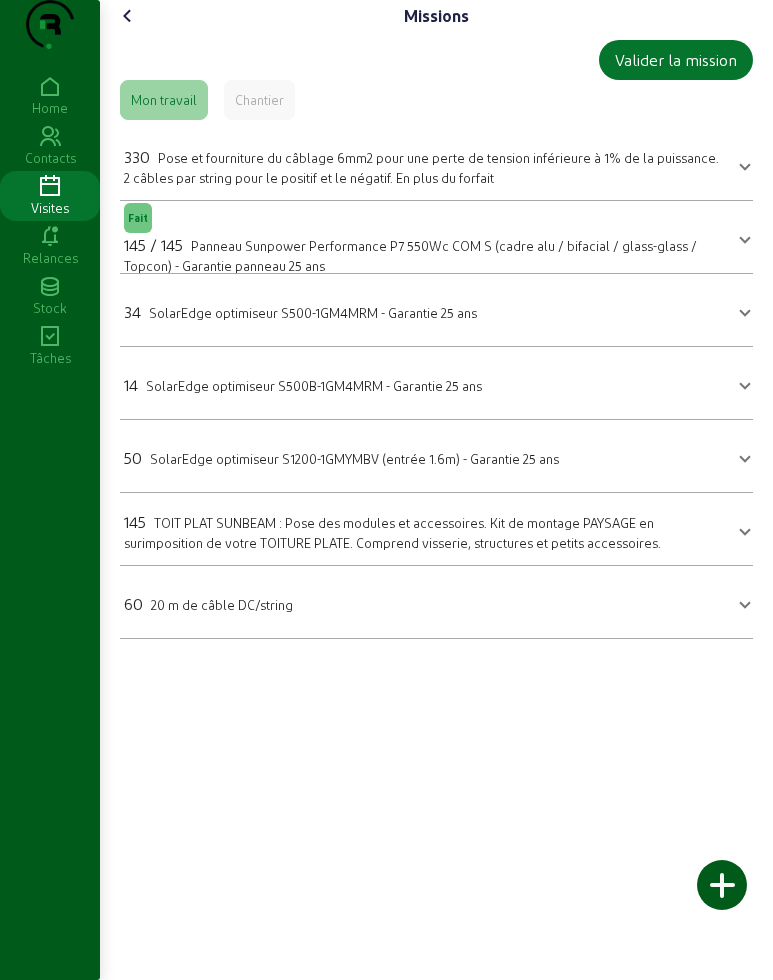 click on "TOIT PLAT SUNBEAM : Pose des modules et accessoires. Kit de montage PAYSAGE en surimposition de votre TOITURE PLATE. Comprend visserie, structures et petits accessoires." at bounding box center (392, 532) 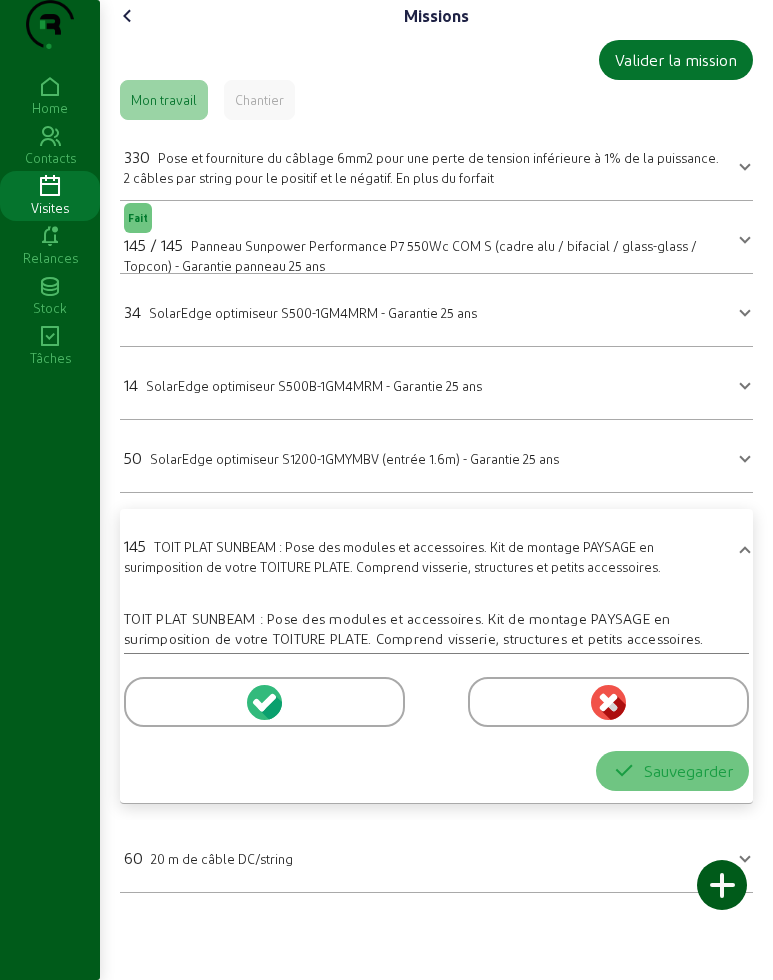 click at bounding box center [264, 702] 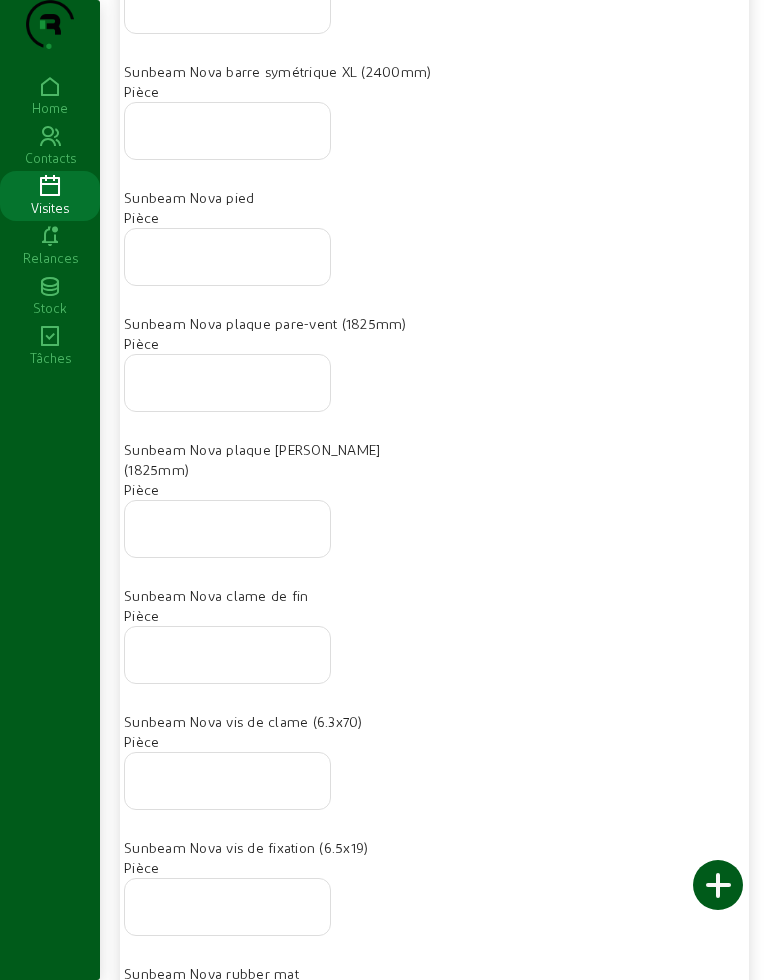 scroll, scrollTop: 1500, scrollLeft: 0, axis: vertical 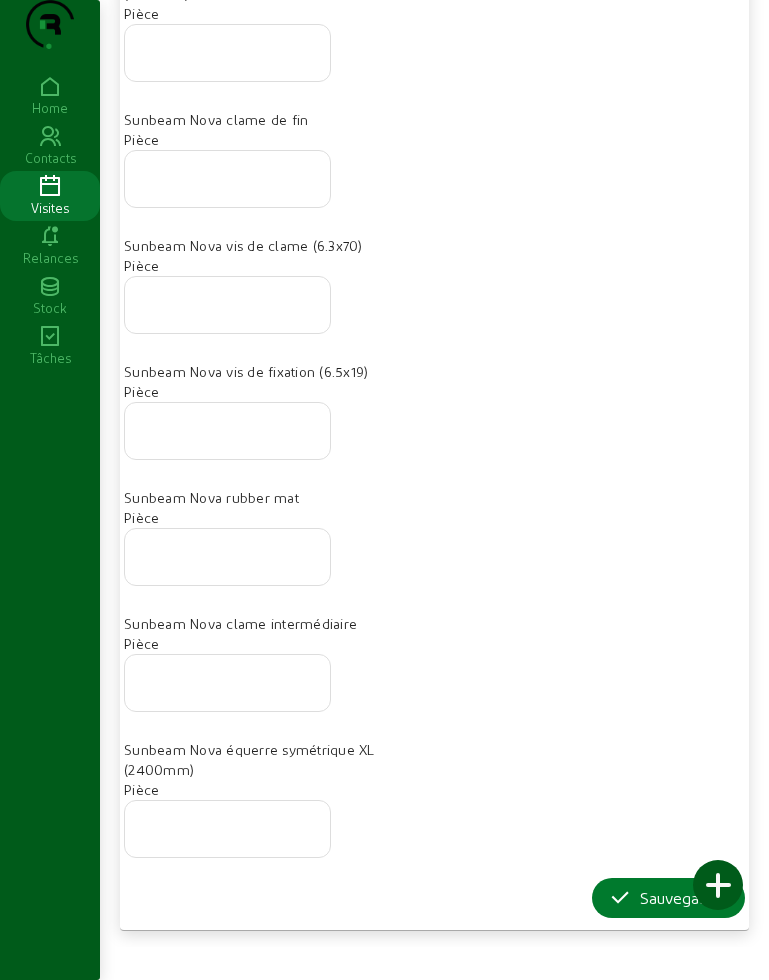 click at bounding box center (620, 898) 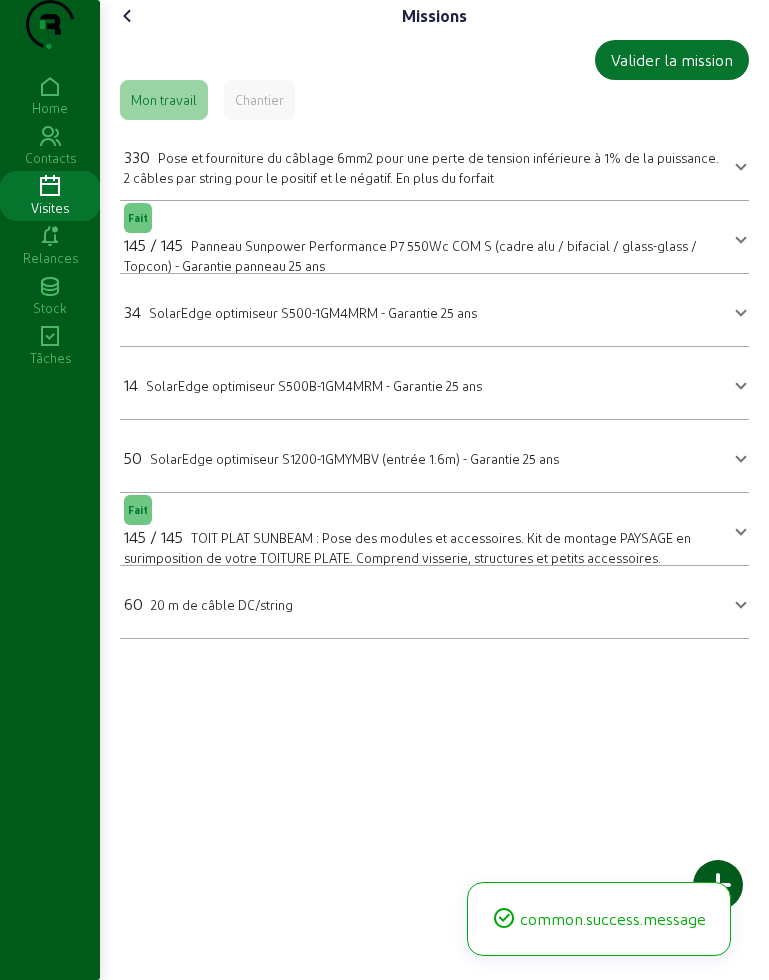 scroll, scrollTop: 0, scrollLeft: 0, axis: both 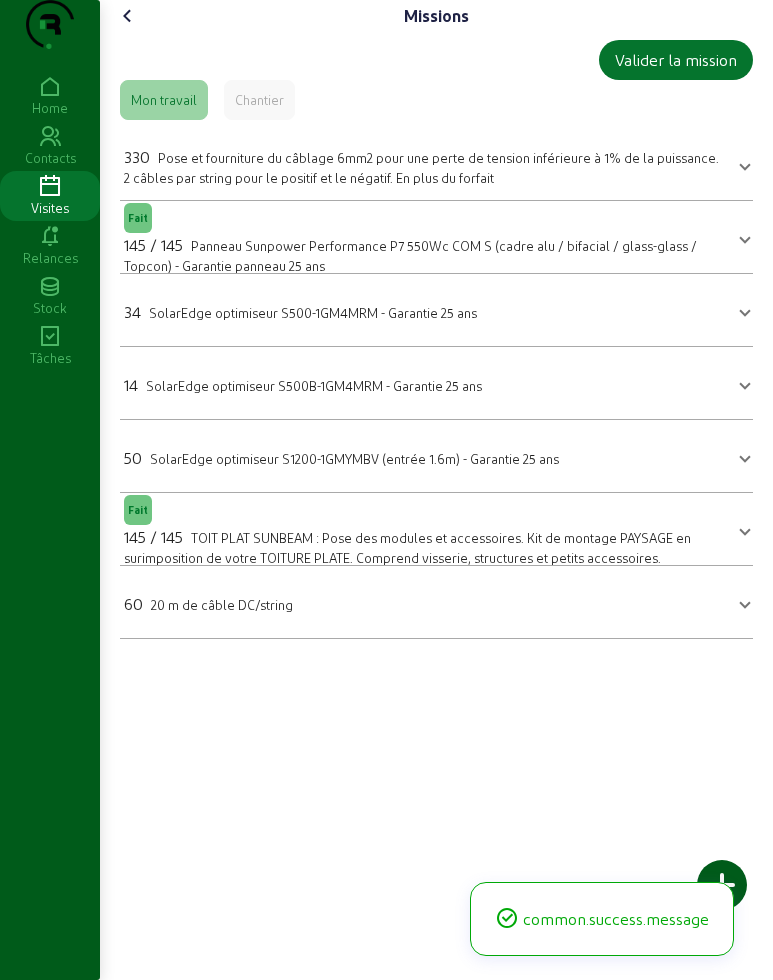 click 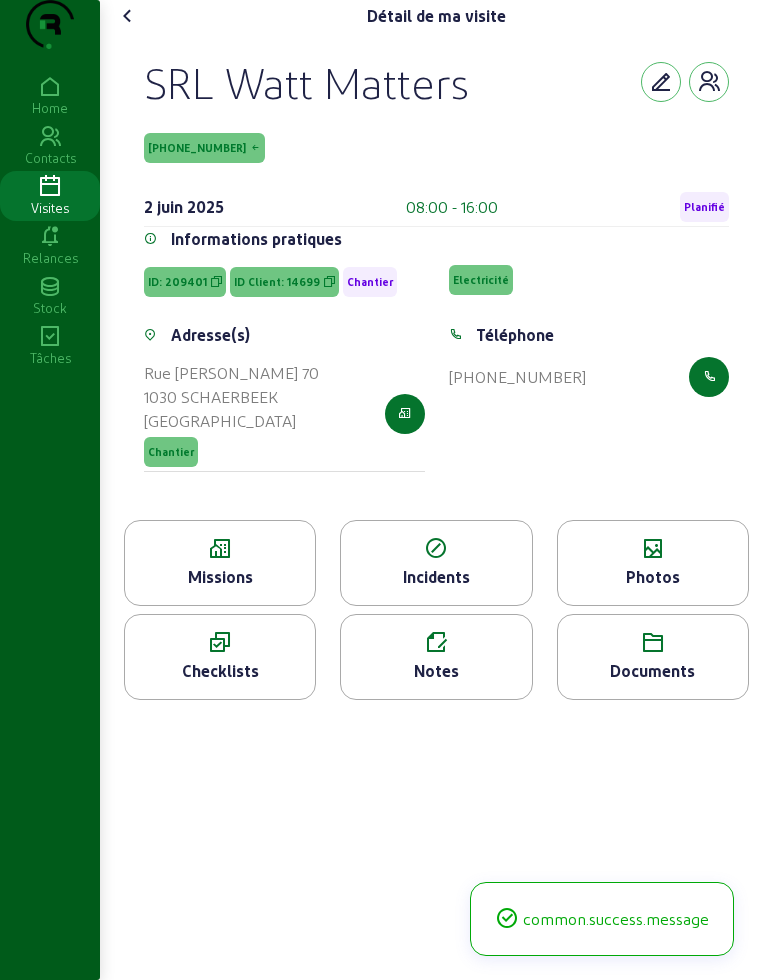 click on "Photos" 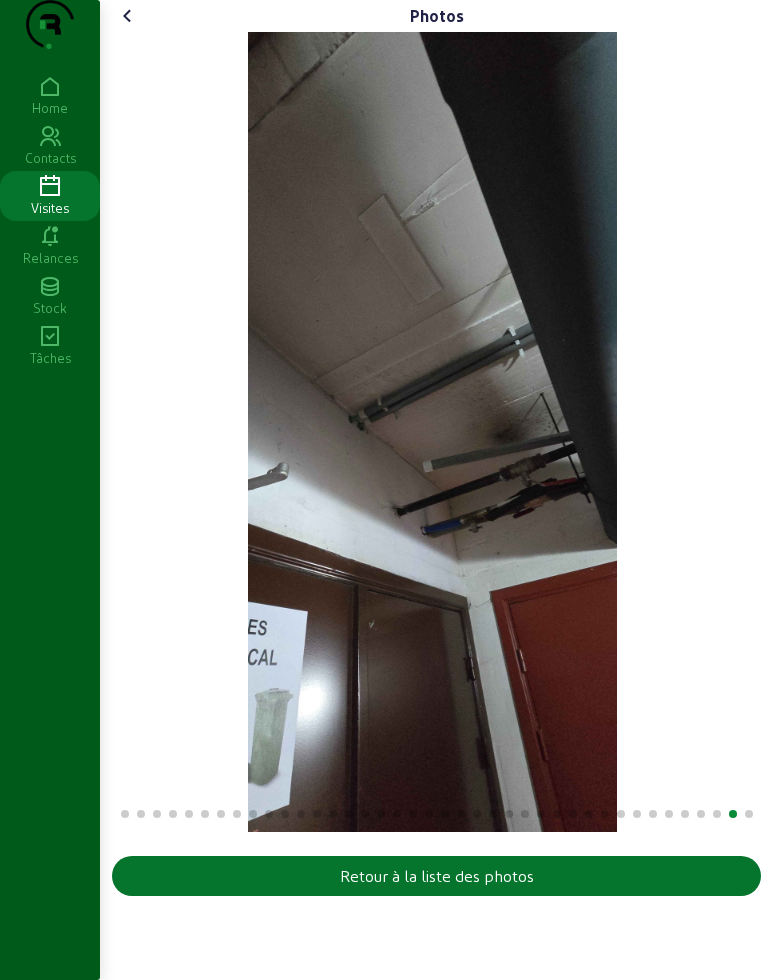 click 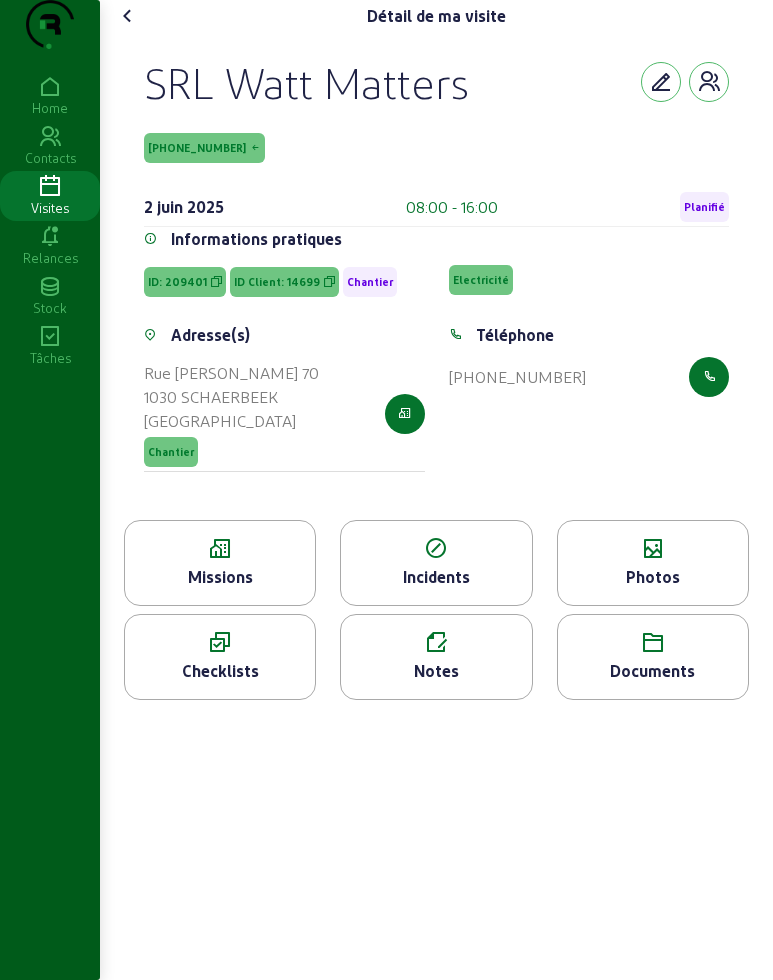 click 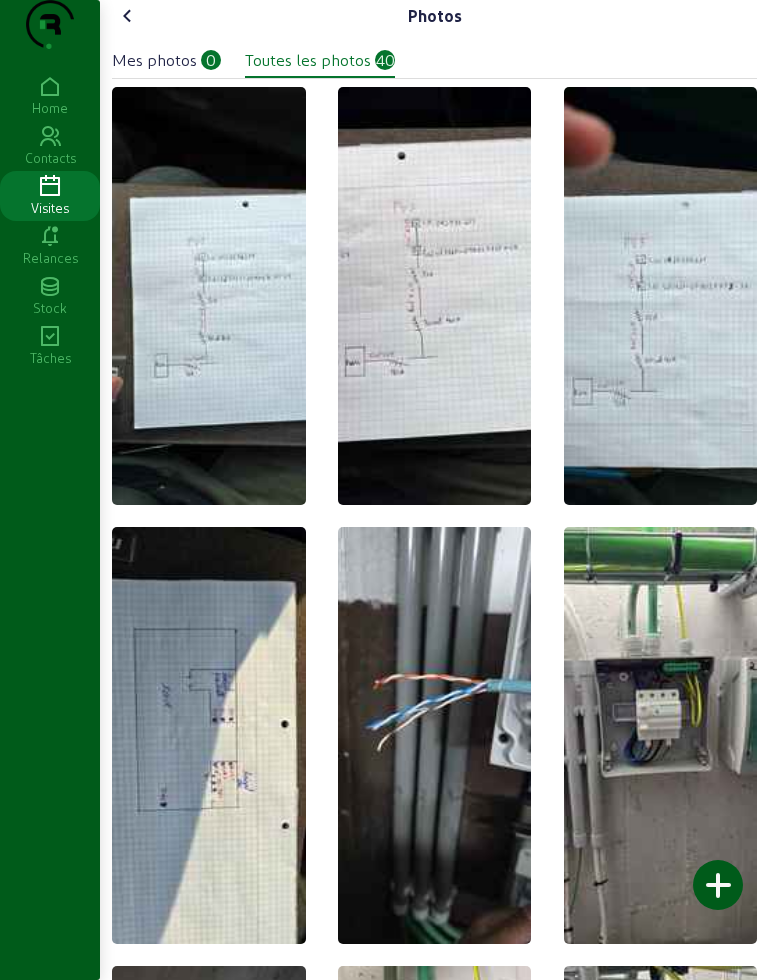 click 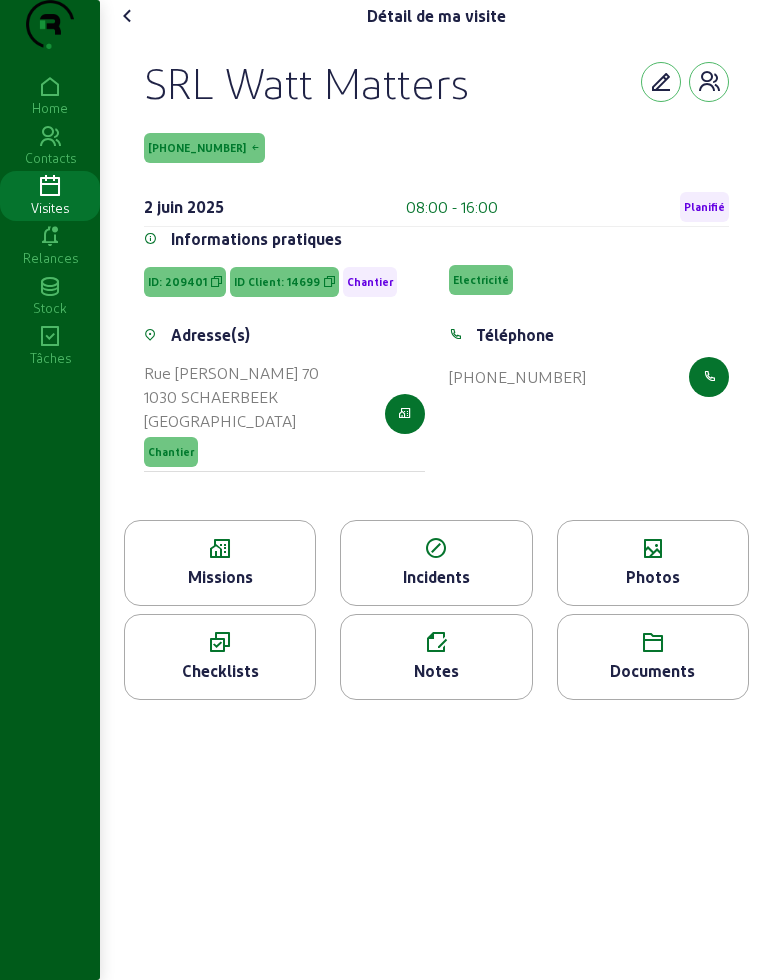 click 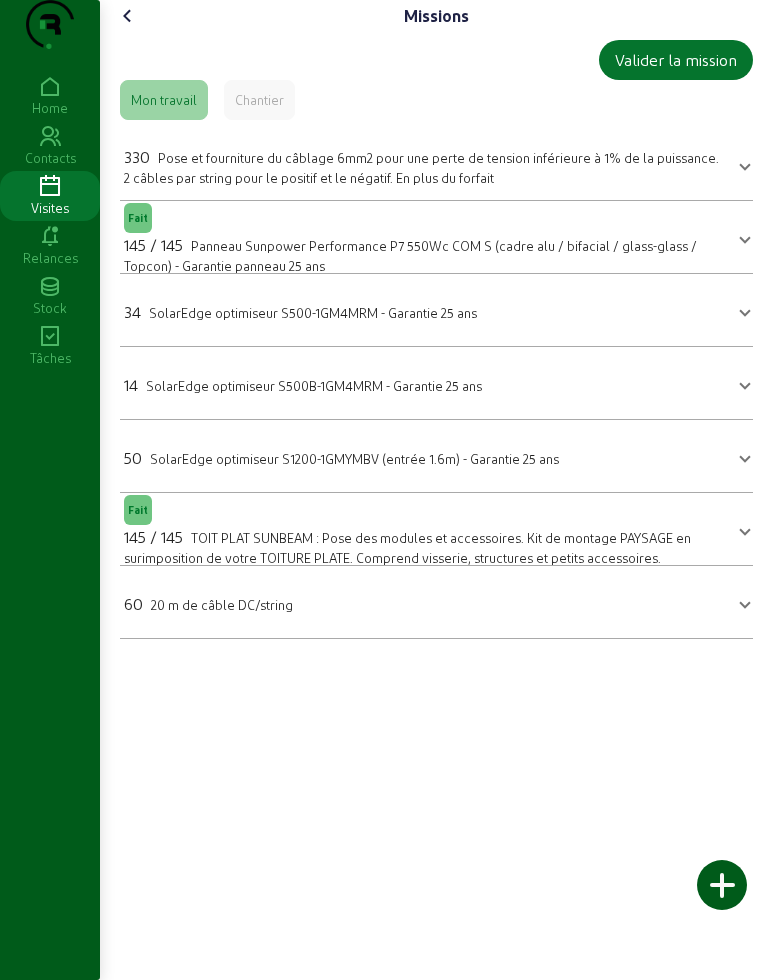 click 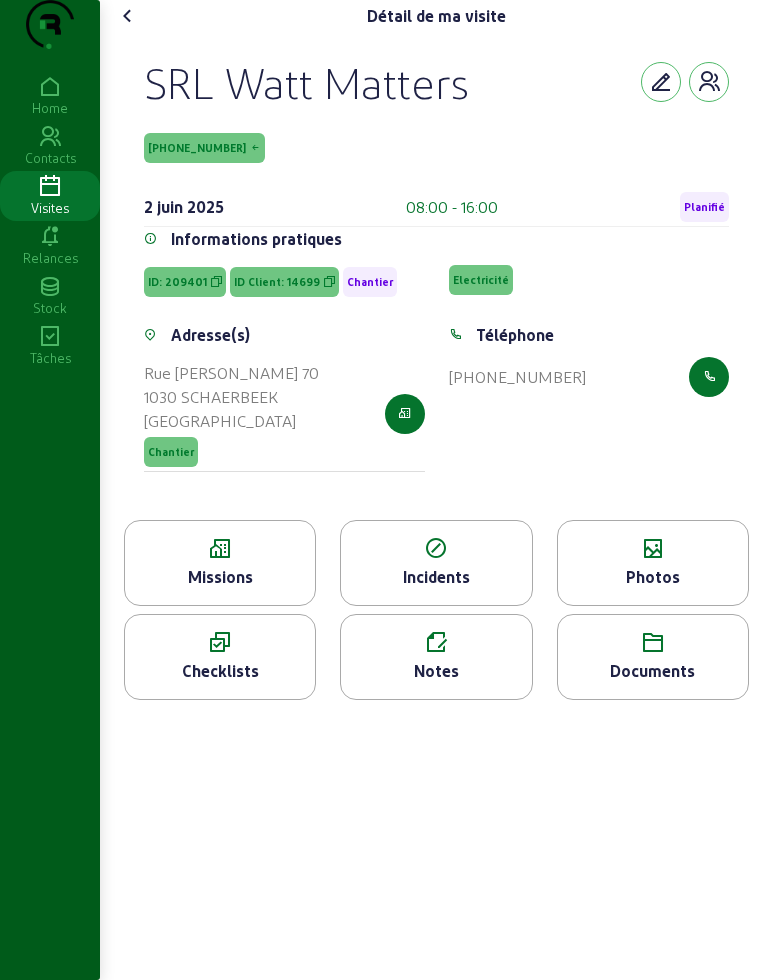click 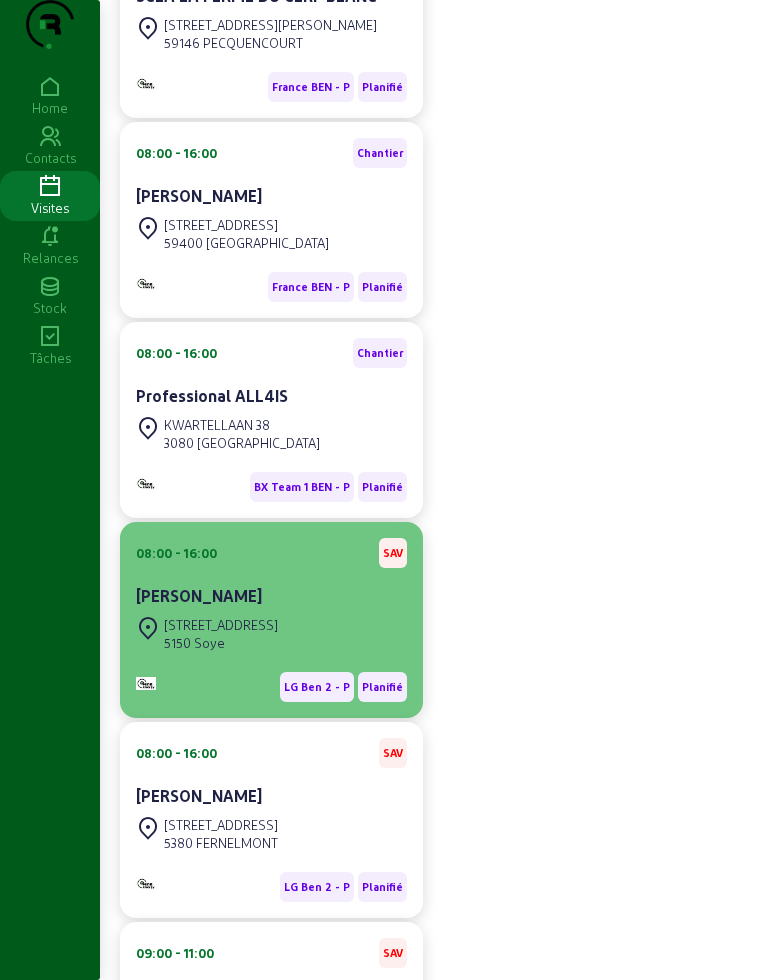 scroll, scrollTop: 375, scrollLeft: 0, axis: vertical 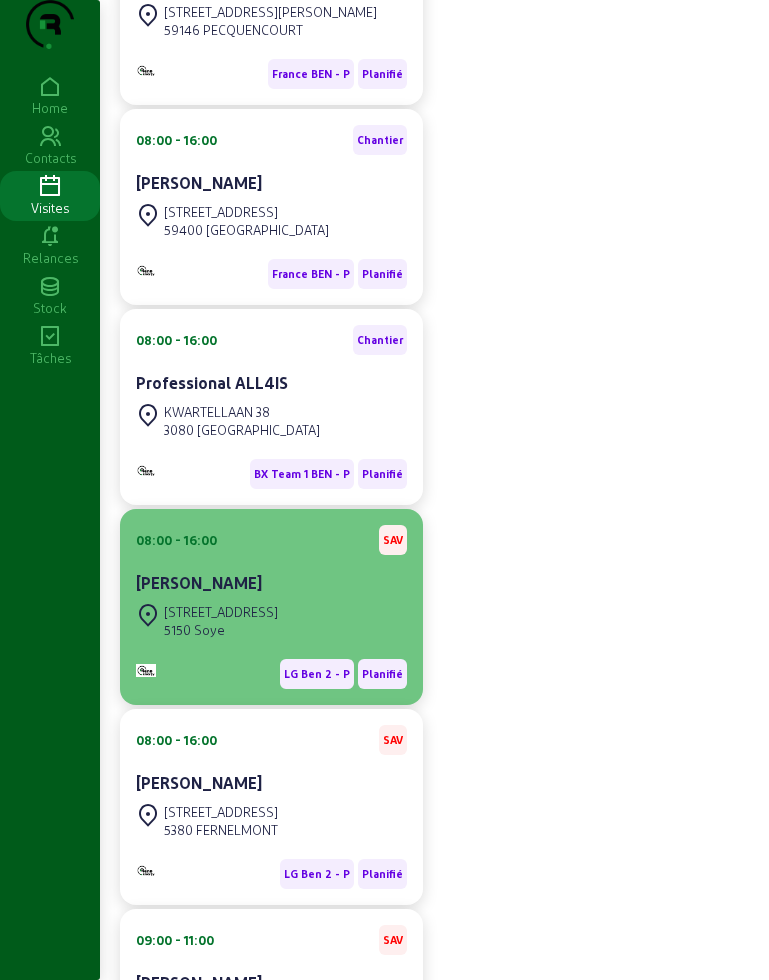 click on "[STREET_ADDRESS]" 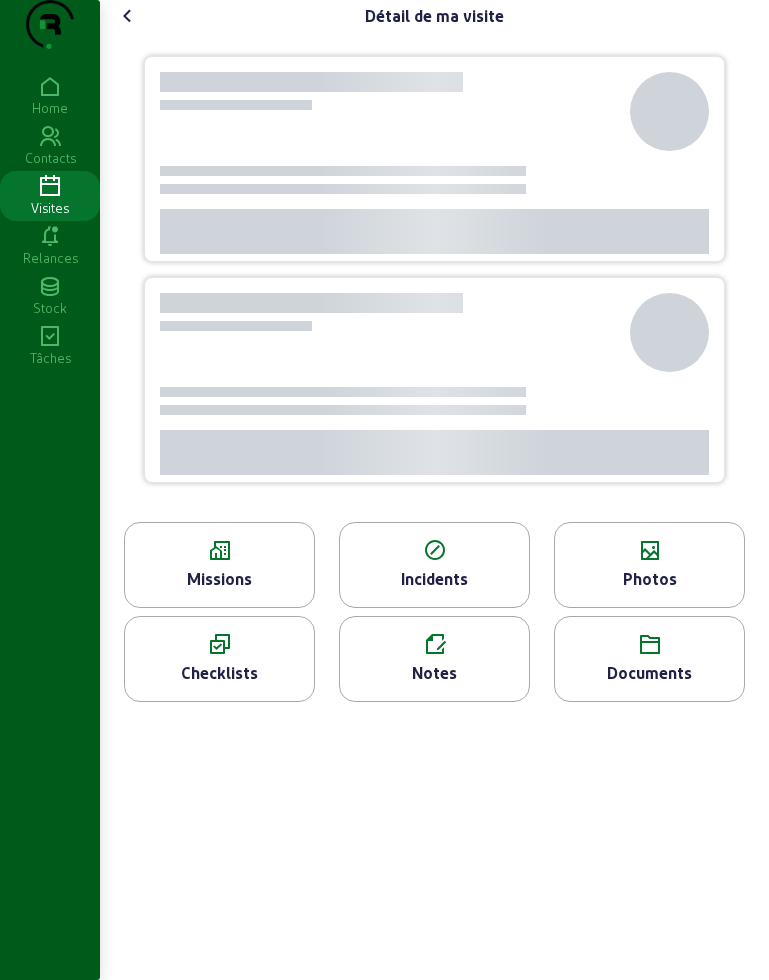 scroll, scrollTop: 0, scrollLeft: 0, axis: both 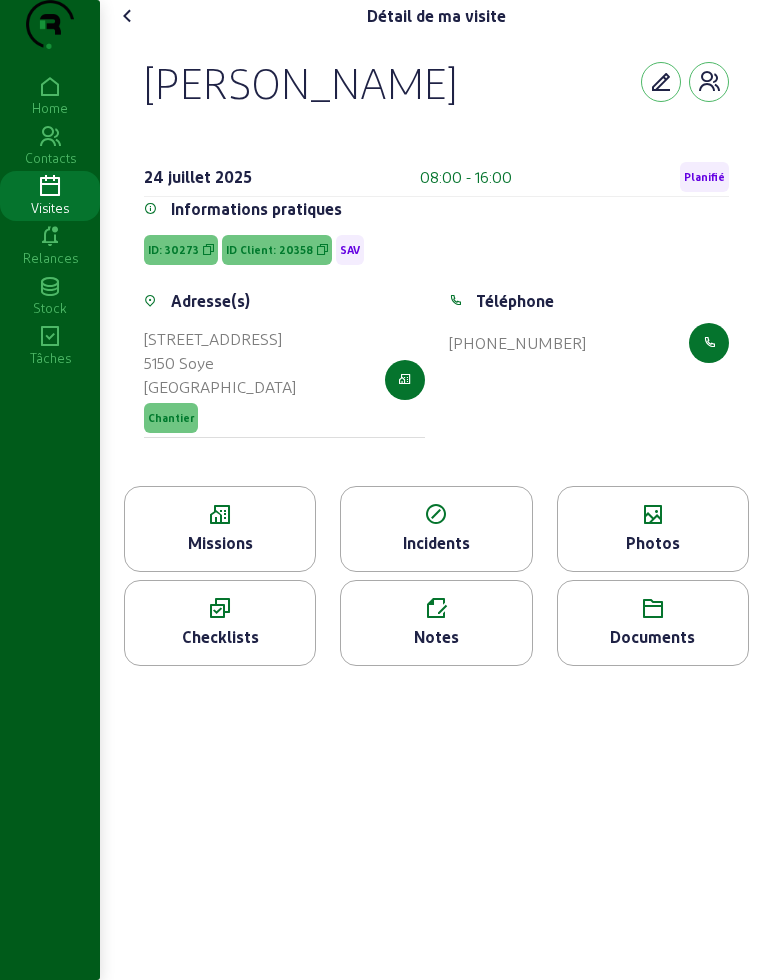 click on "Missions" 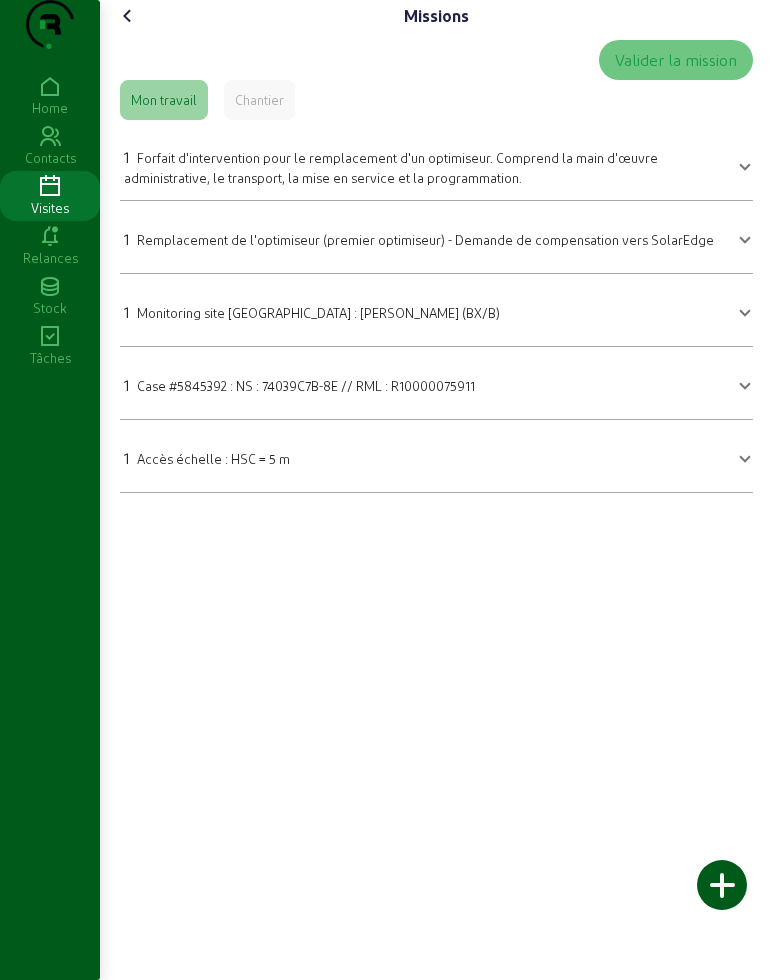 click 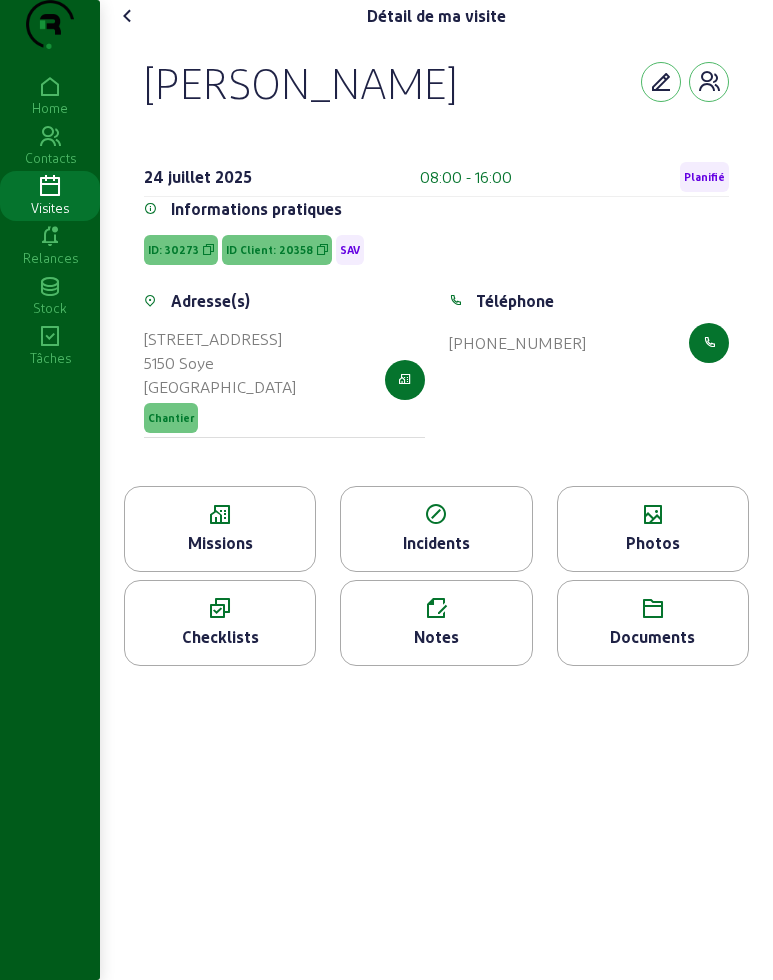 click 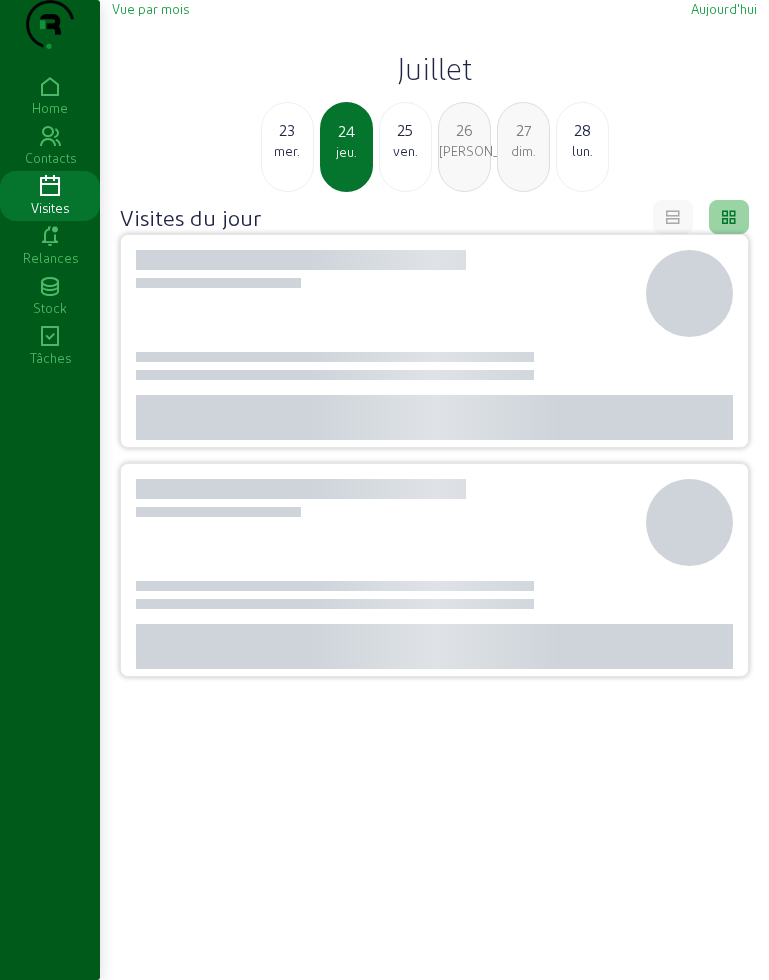 click on "Juillet" 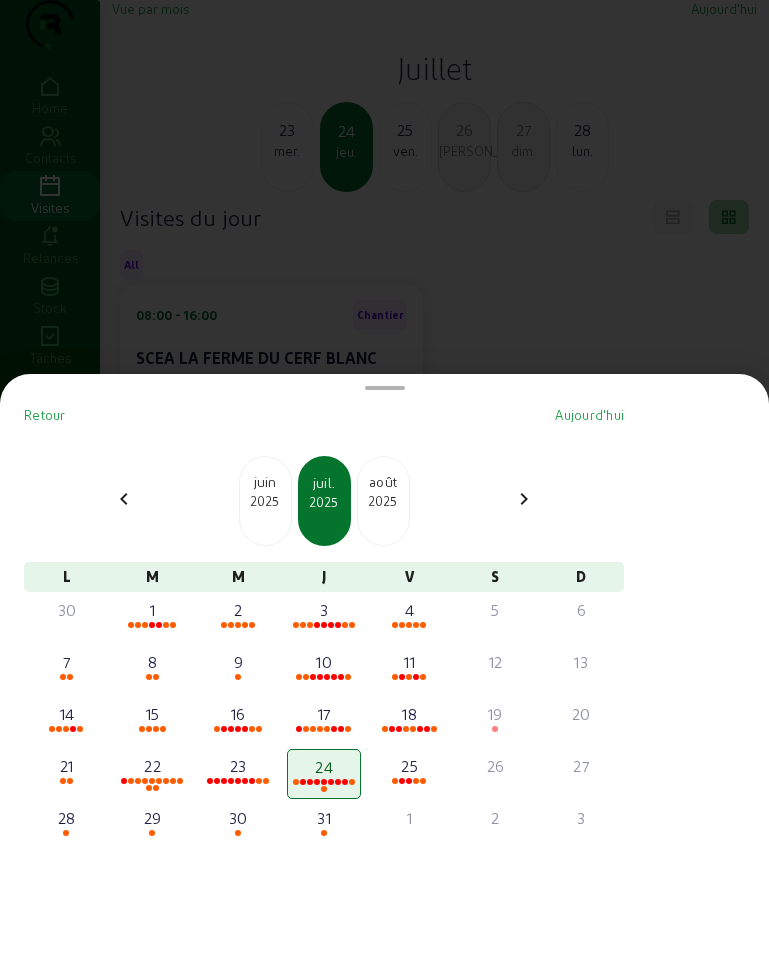 click on "juin" at bounding box center (265, 482) 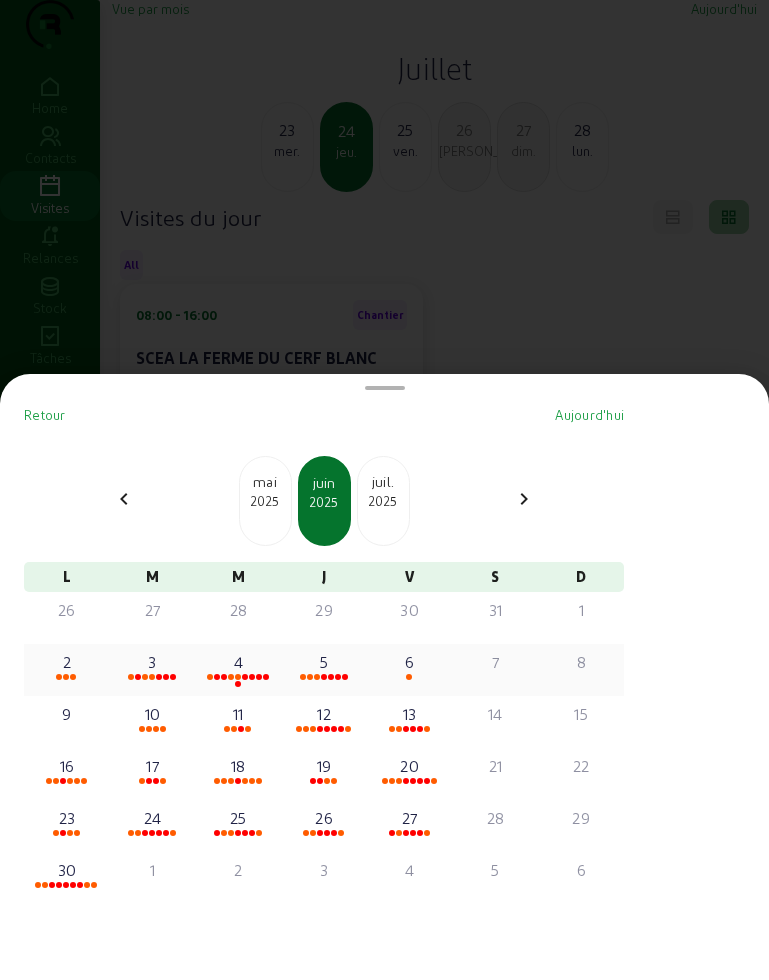 click on "2" at bounding box center (67, 662) 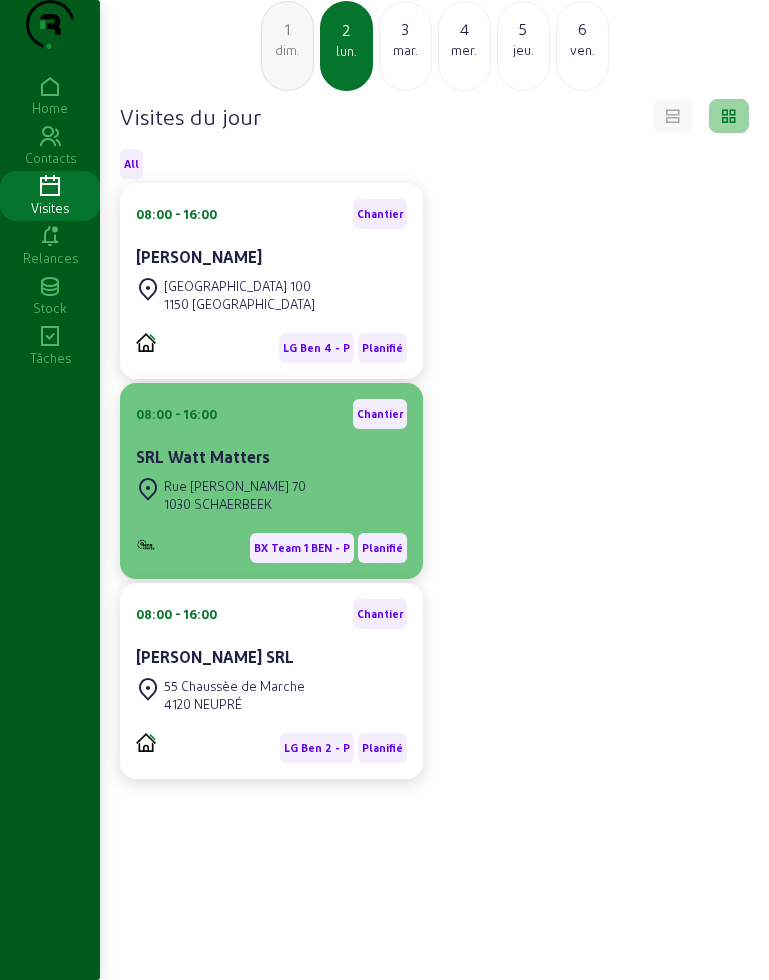 scroll, scrollTop: 141, scrollLeft: 0, axis: vertical 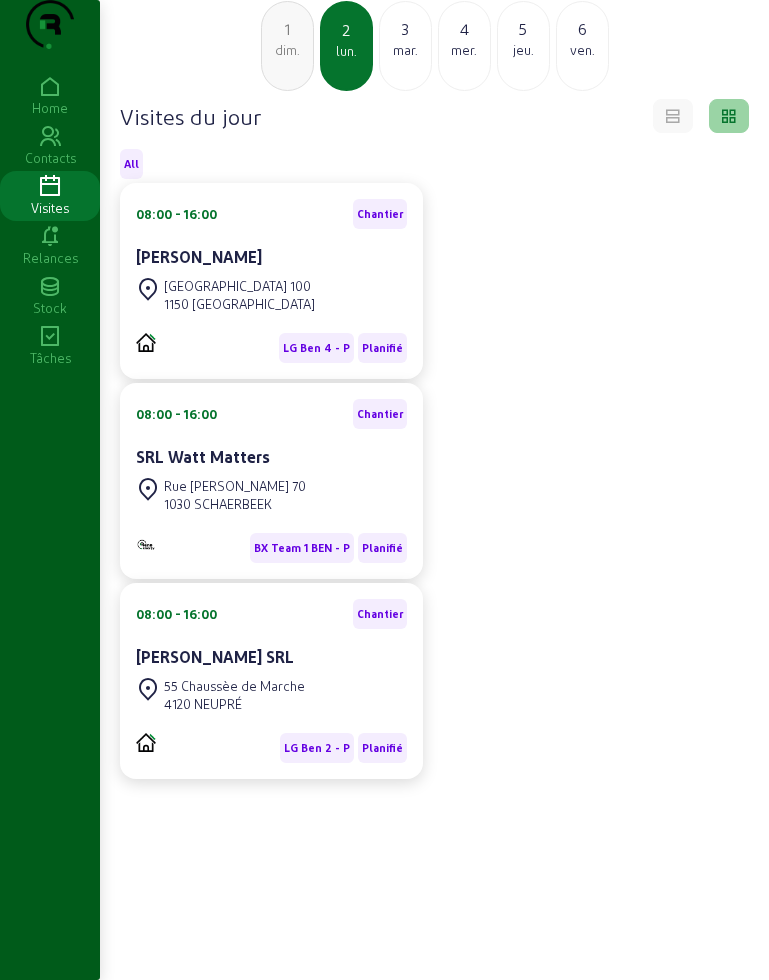 click on "SRL Watt Matters" 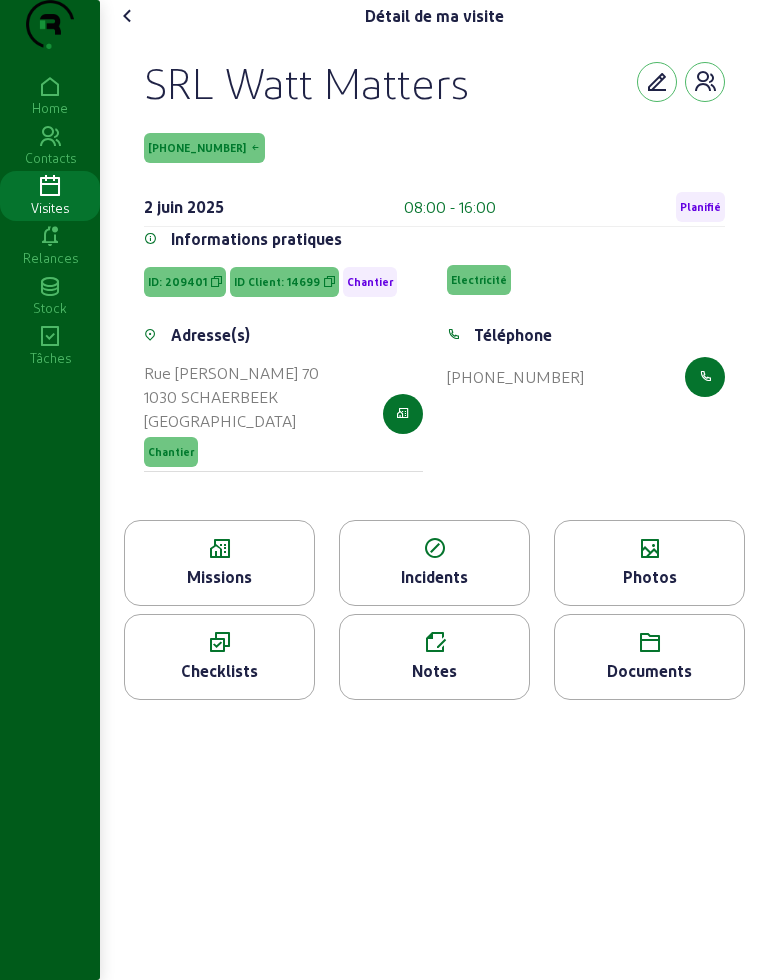 scroll, scrollTop: 0, scrollLeft: 0, axis: both 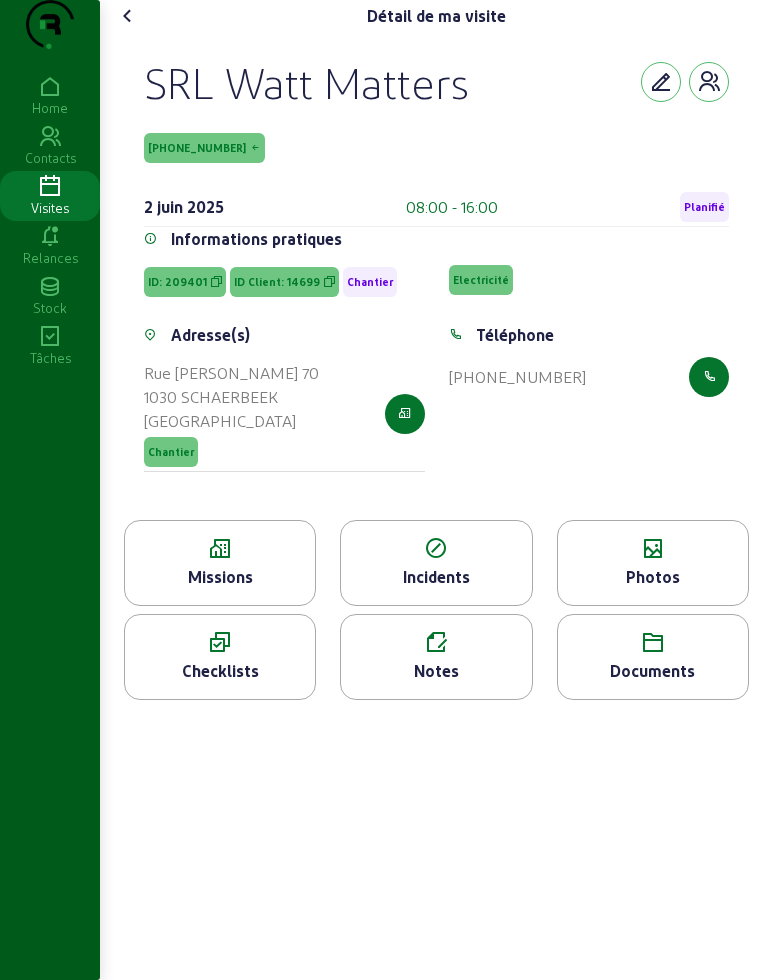 drag, startPoint x: 152, startPoint y: 128, endPoint x: 540, endPoint y: 158, distance: 389.15805 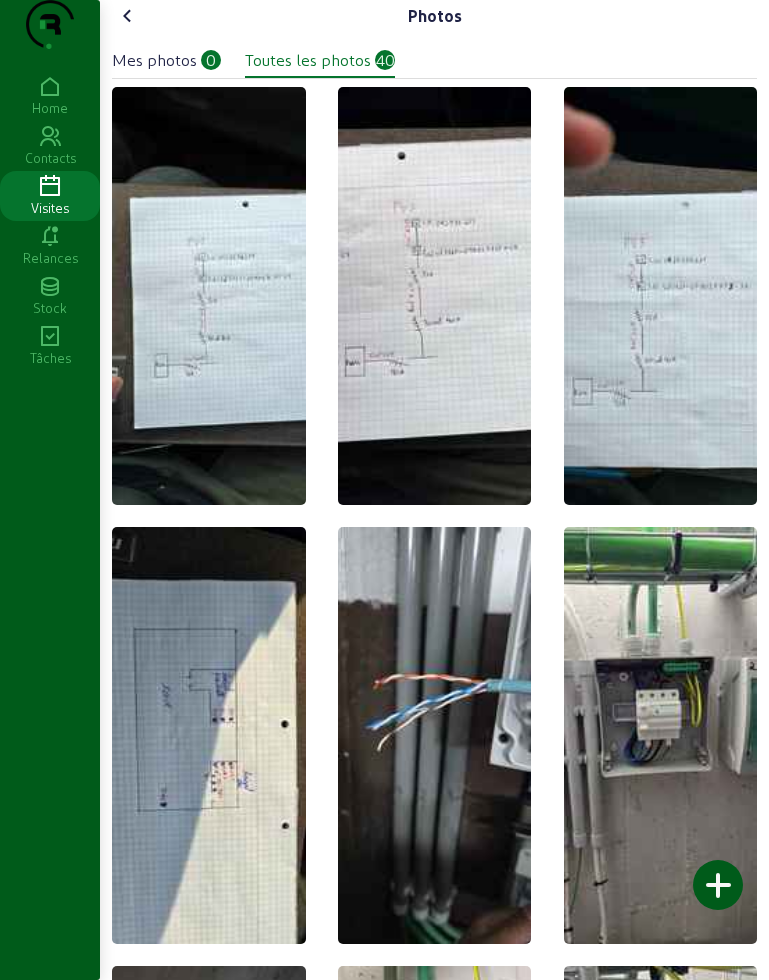 click 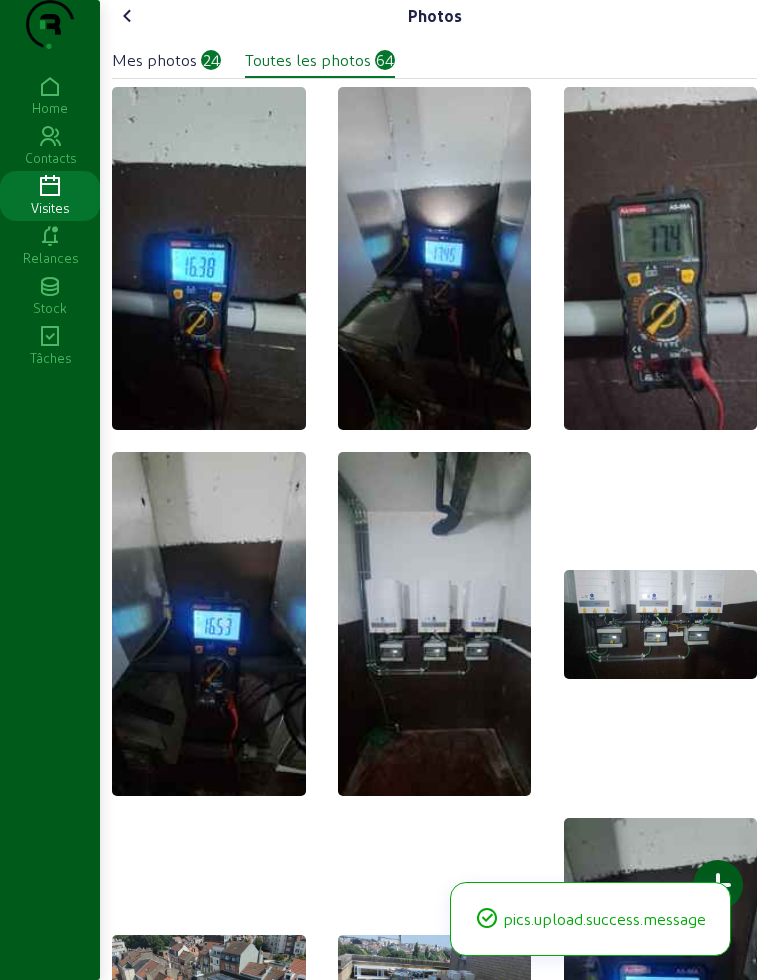 click 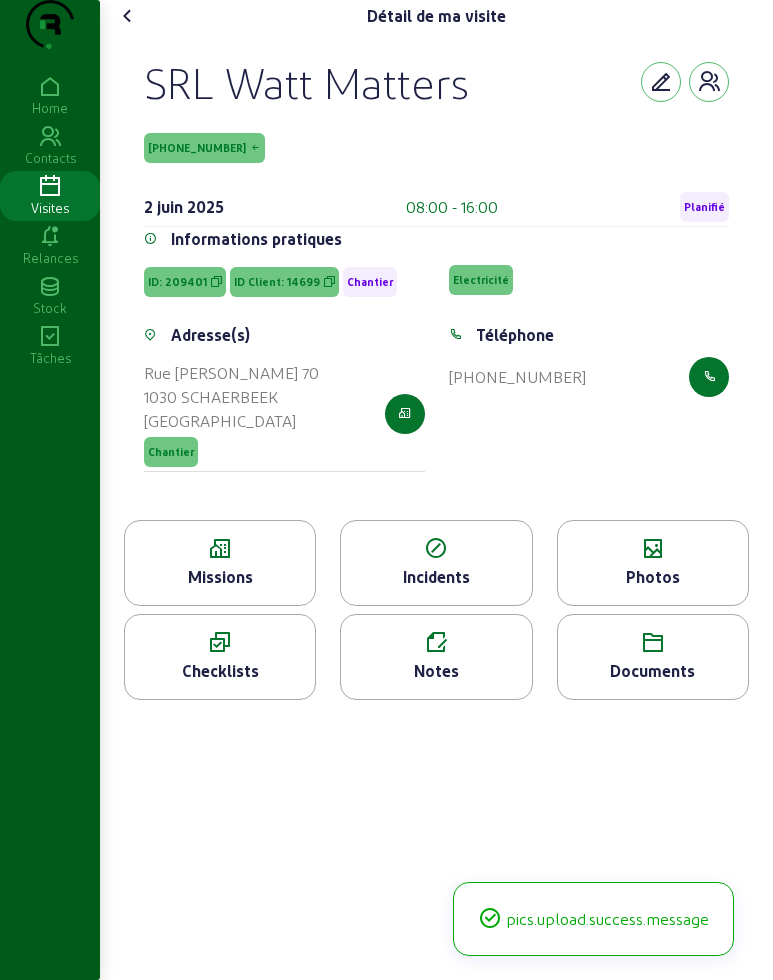 click 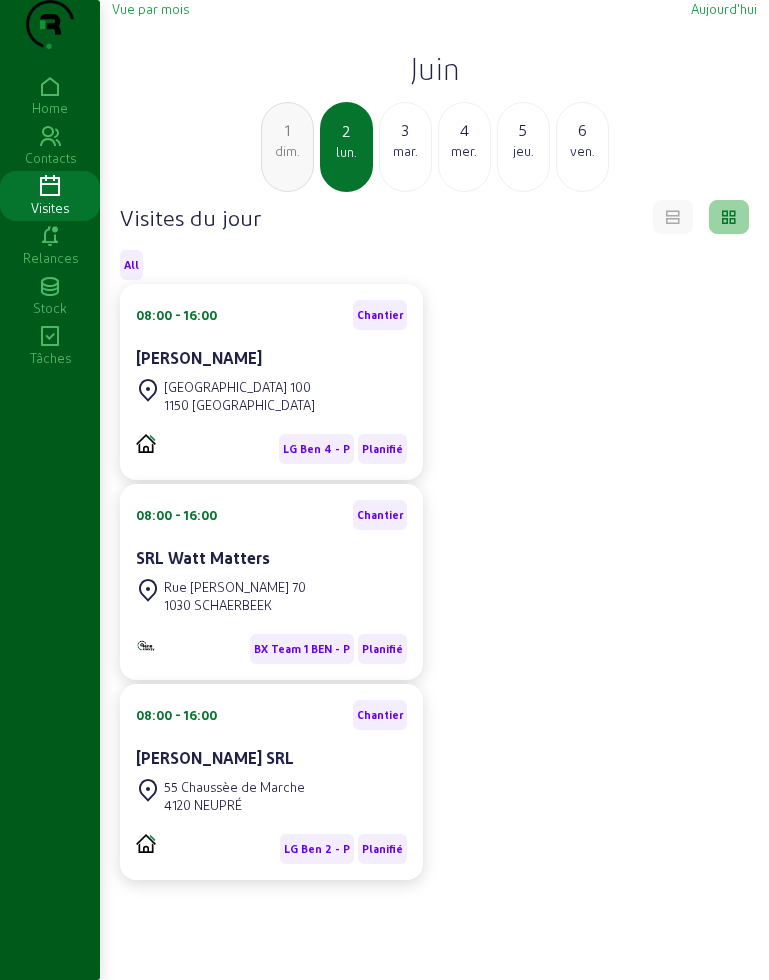 click on "mar." 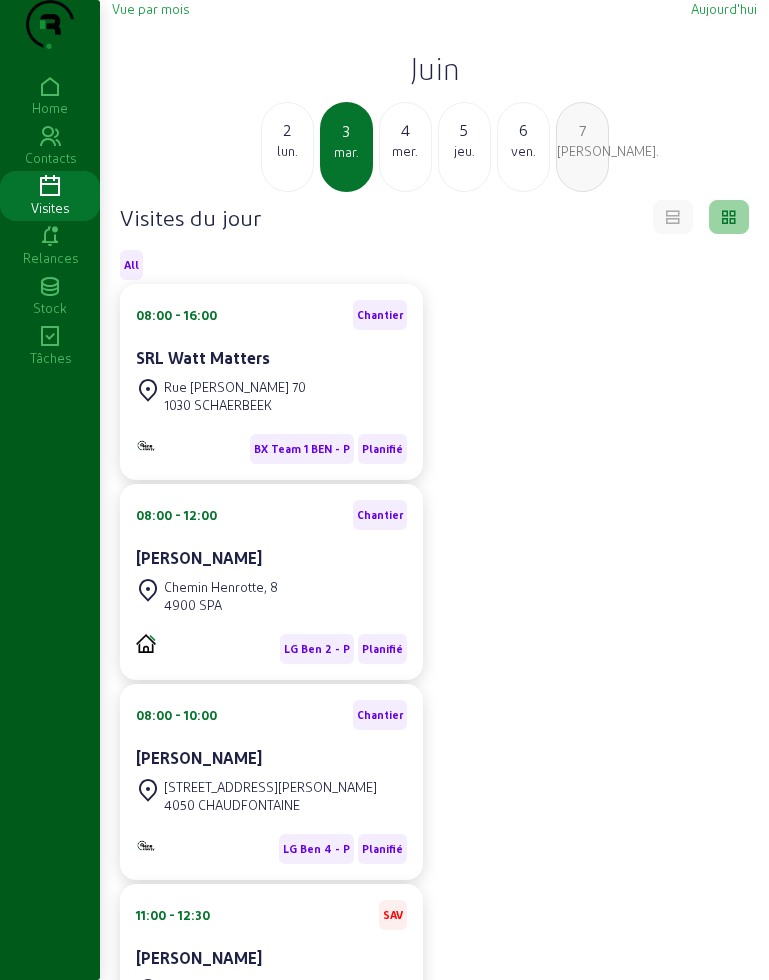 click on "4" 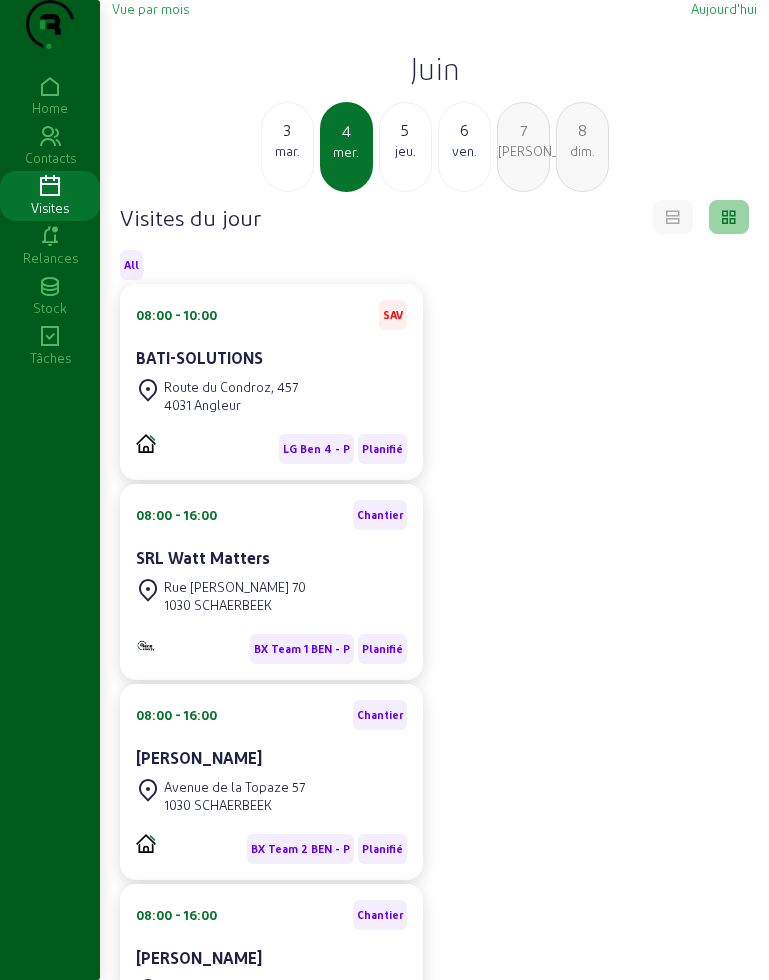 click on "jeu." 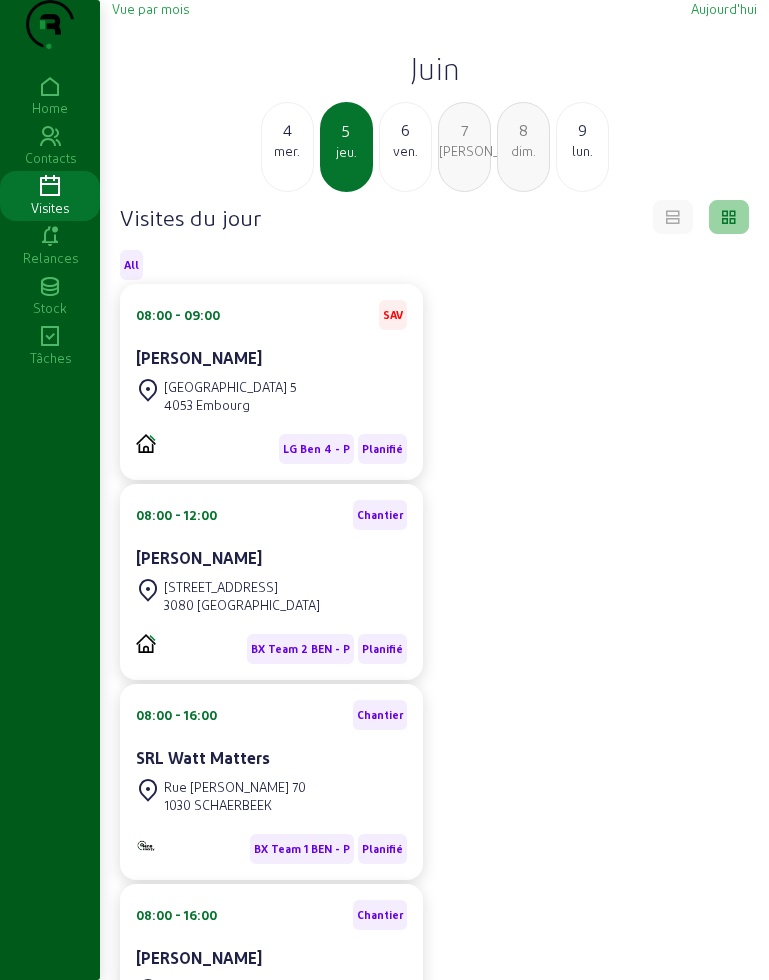 click on "ven." 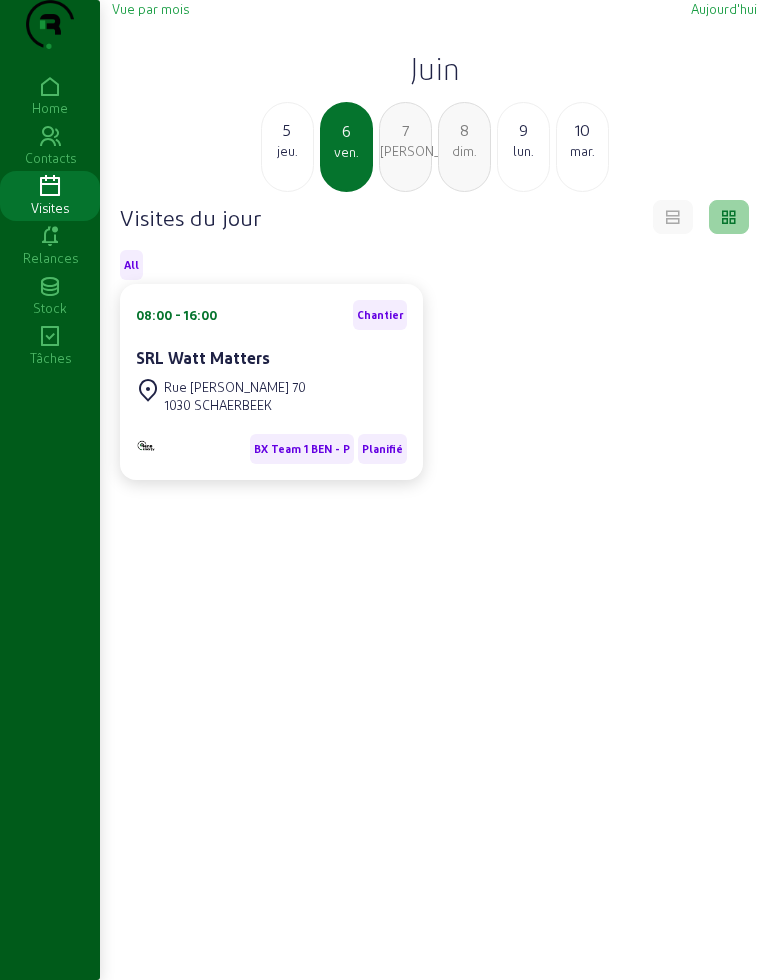 click on "[PERSON_NAME]." 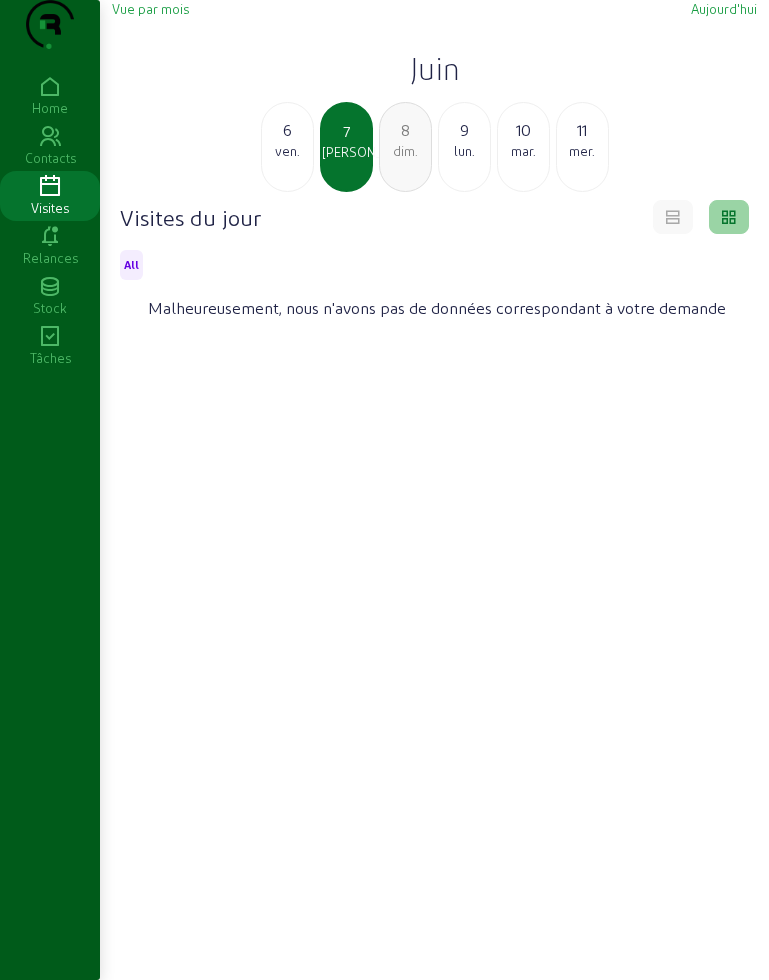 click on "dim." 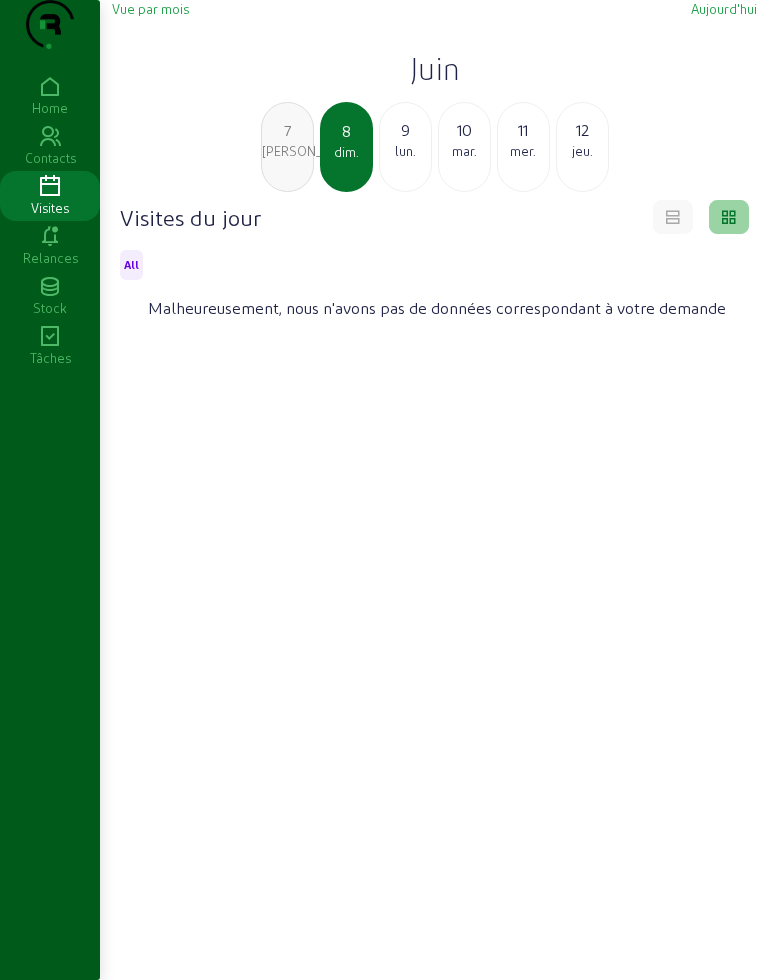click on "lun." 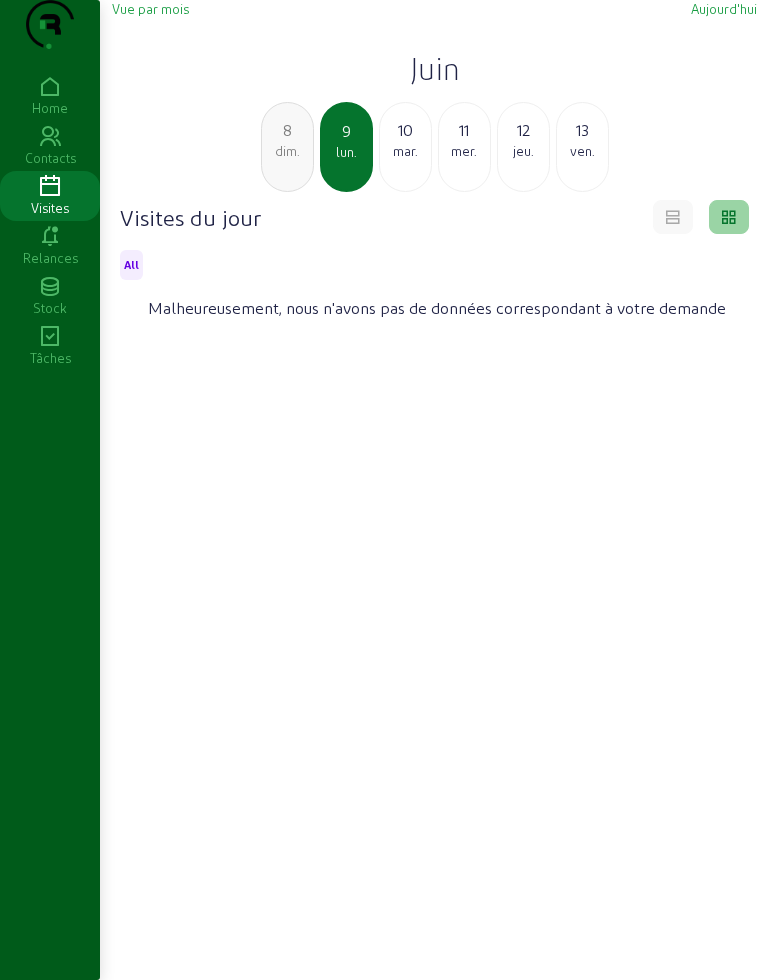 click on "mar." 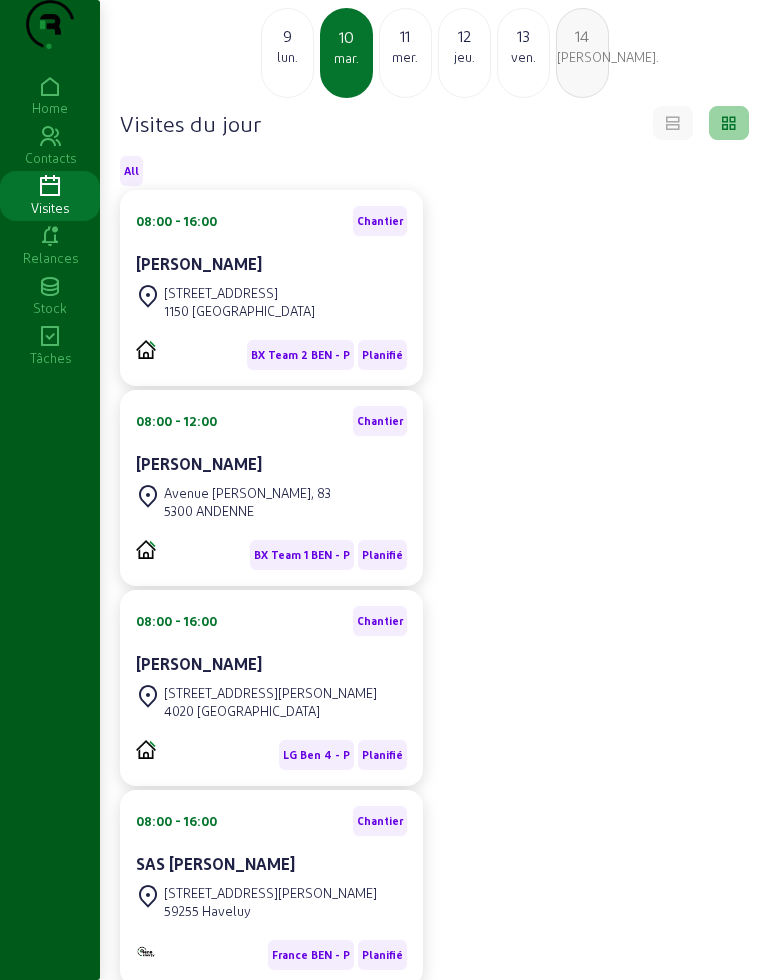 scroll, scrollTop: 0, scrollLeft: 0, axis: both 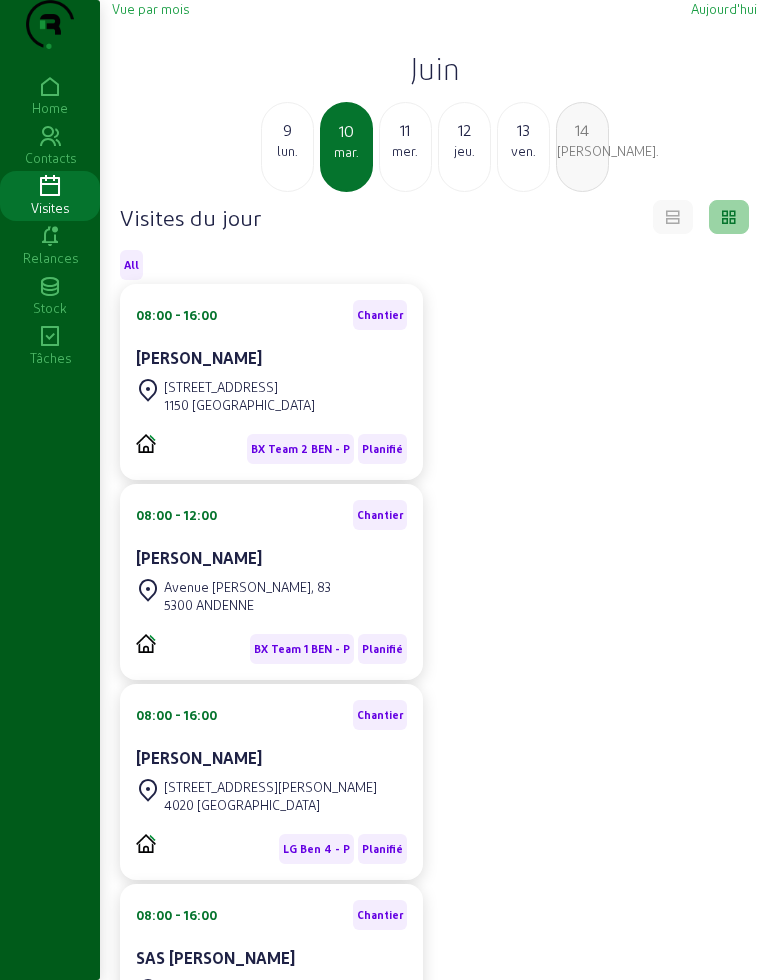 click on "mer." 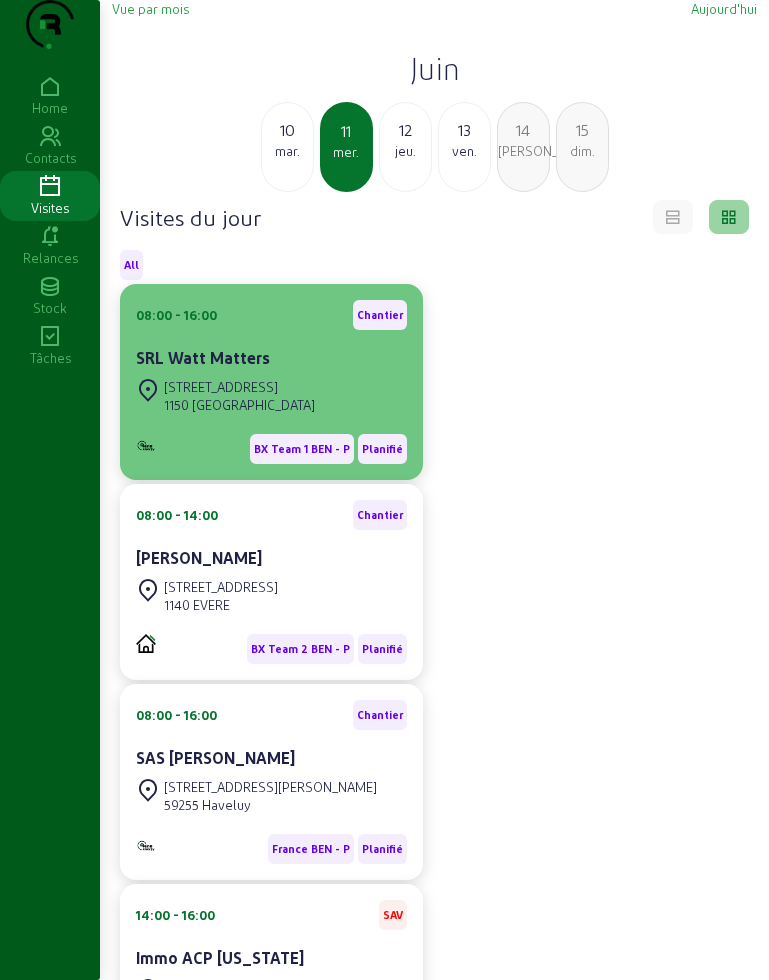 click on "SRL Watt Matters" 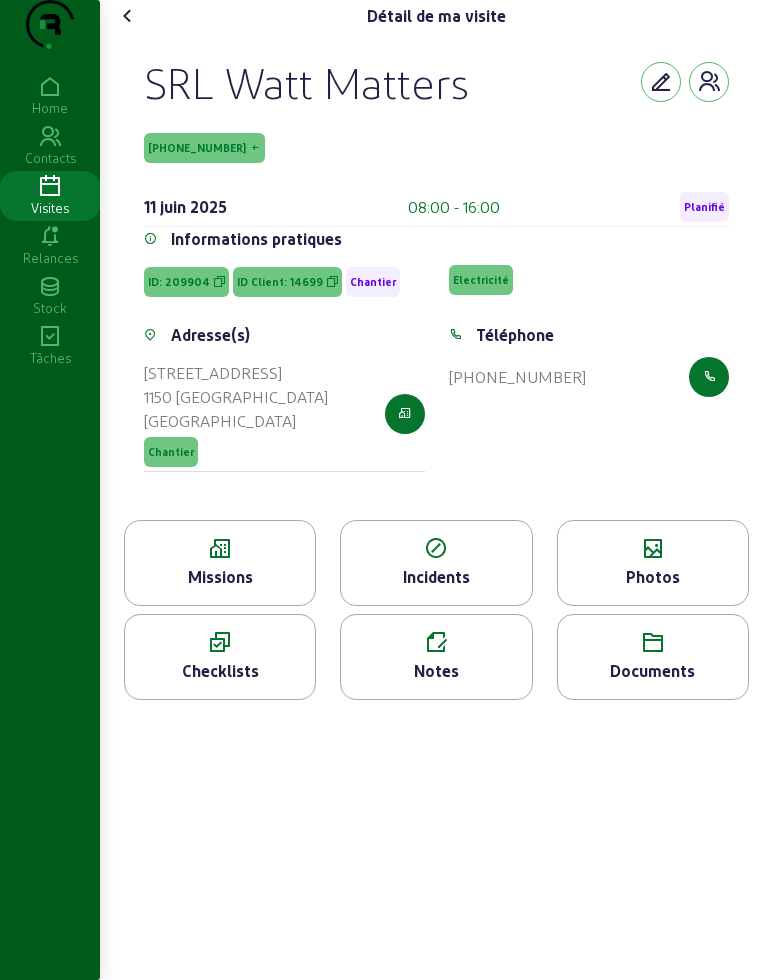 click on "Missions" 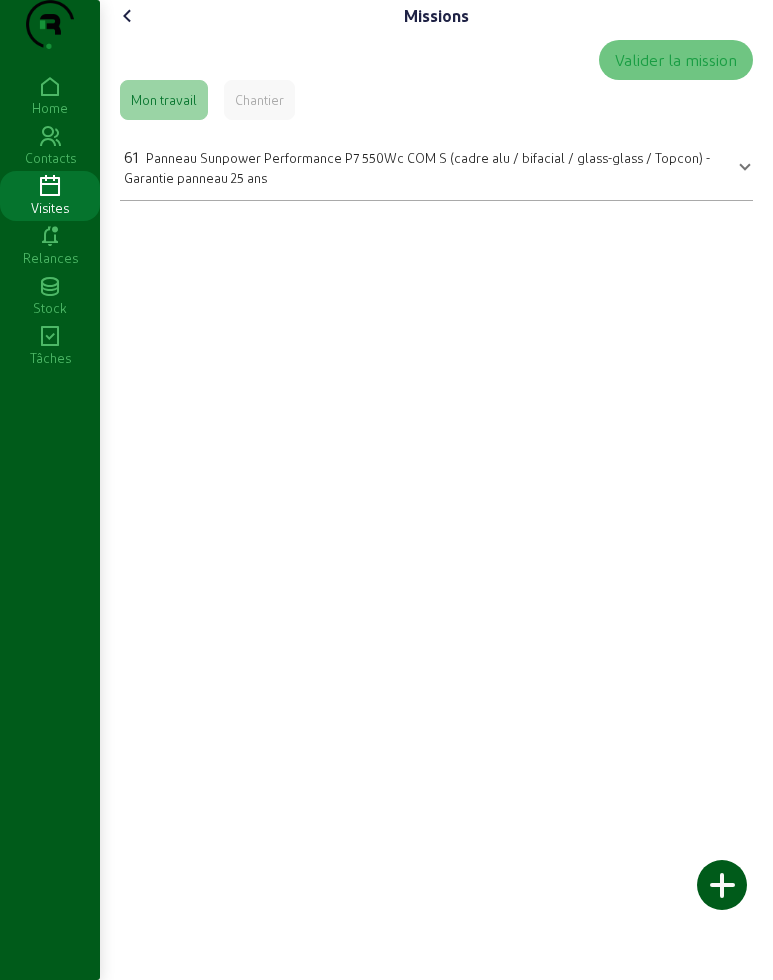 click 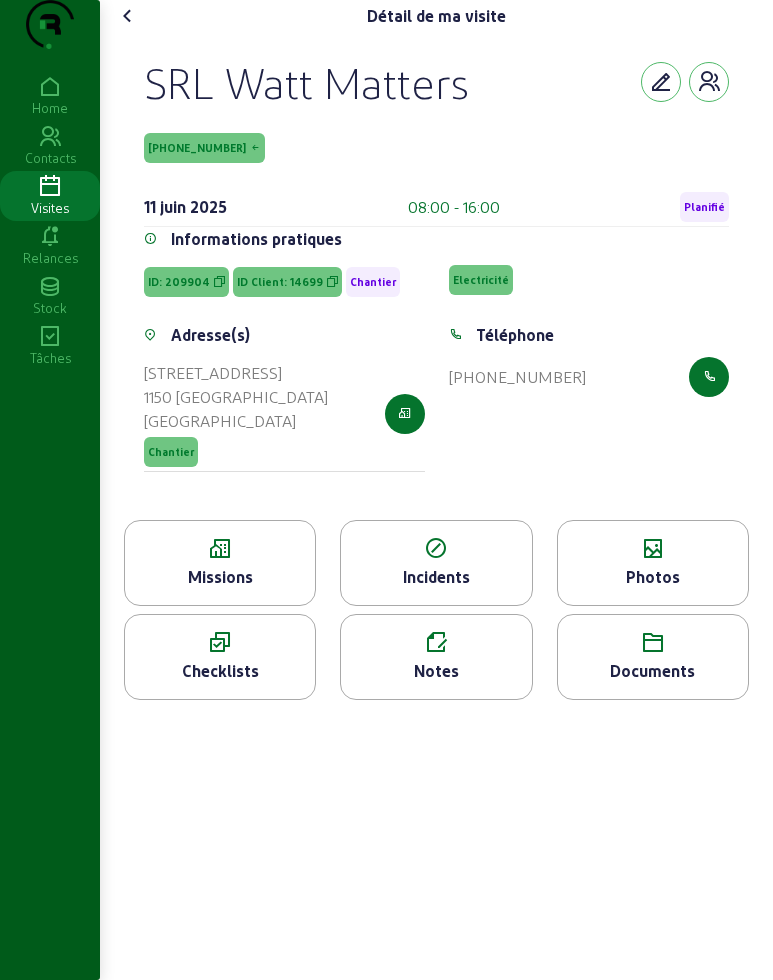 drag, startPoint x: 125, startPoint y: 125, endPoint x: 216, endPoint y: 175, distance: 103.8316 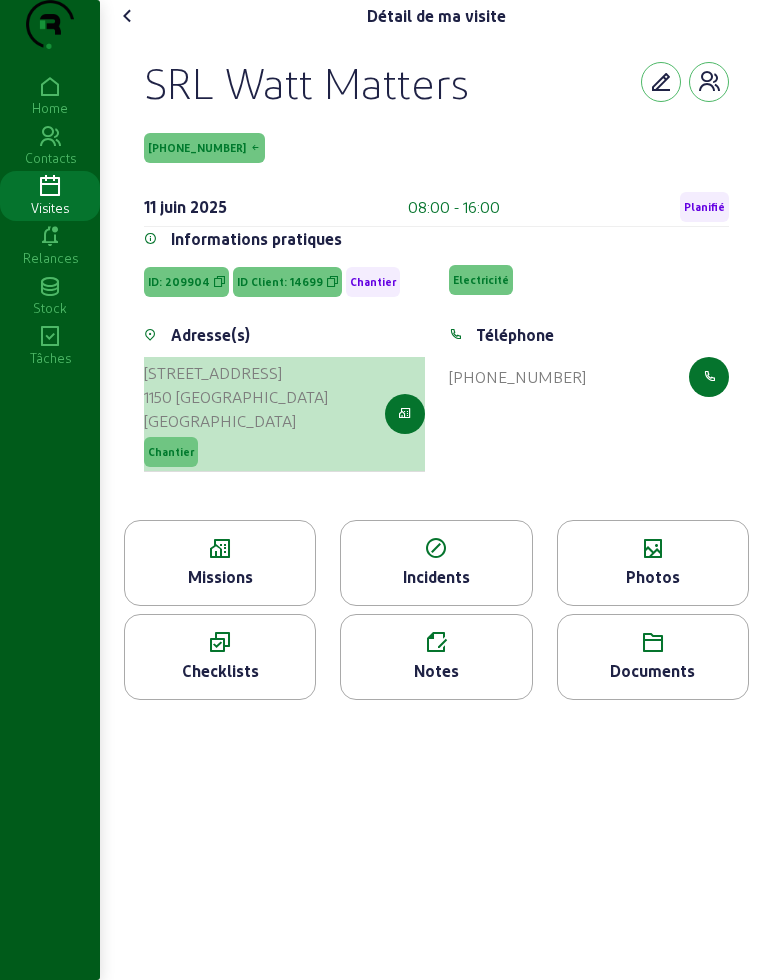 drag, startPoint x: 144, startPoint y: 412, endPoint x: 222, endPoint y: 458, distance: 90.55385 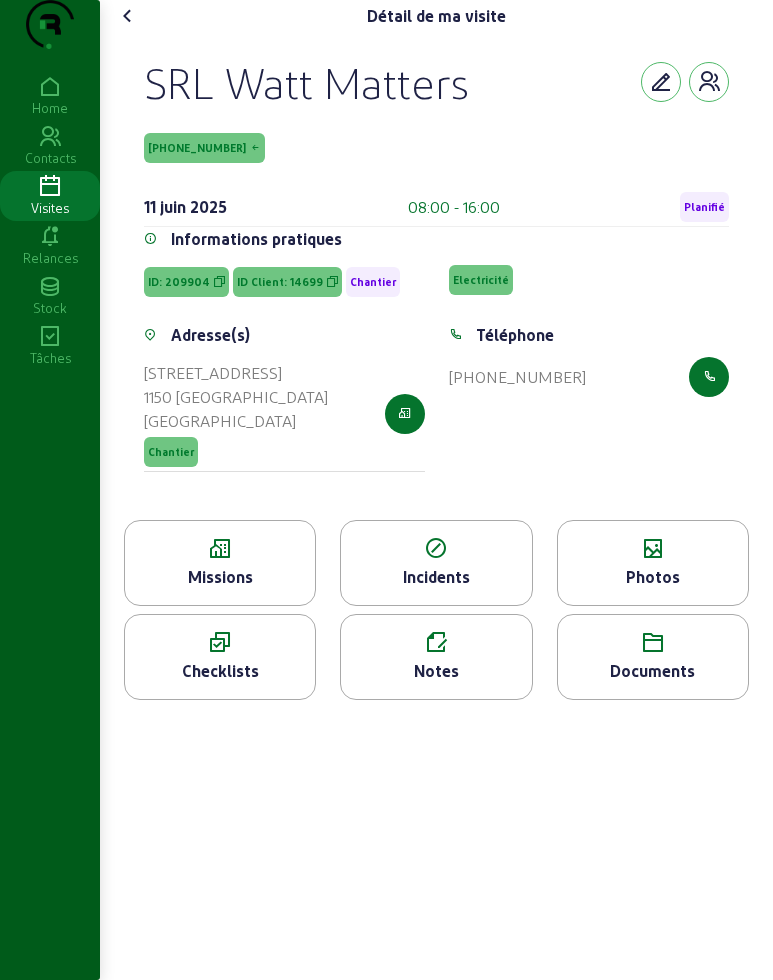 copy on "[STREET_ADDRESS]" 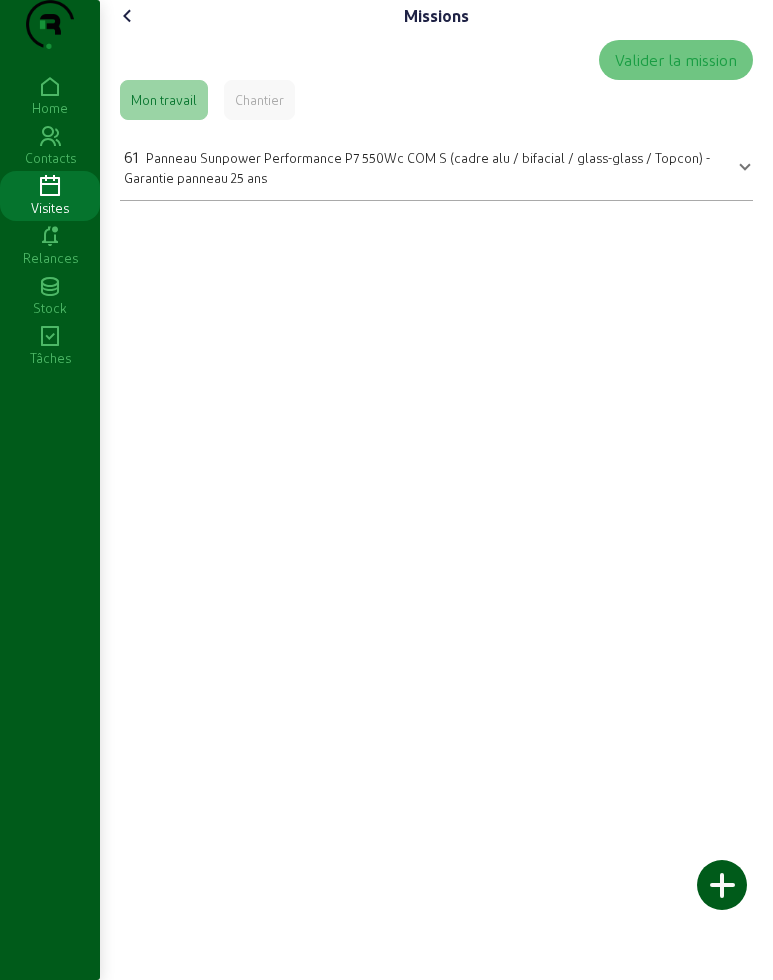 click on "Panneau Sunpower Performance P7 550Wc COM S (cadre alu / bifacial / glass-glass / Topcon)  - Garantie panneau 25 ans" at bounding box center (417, 167) 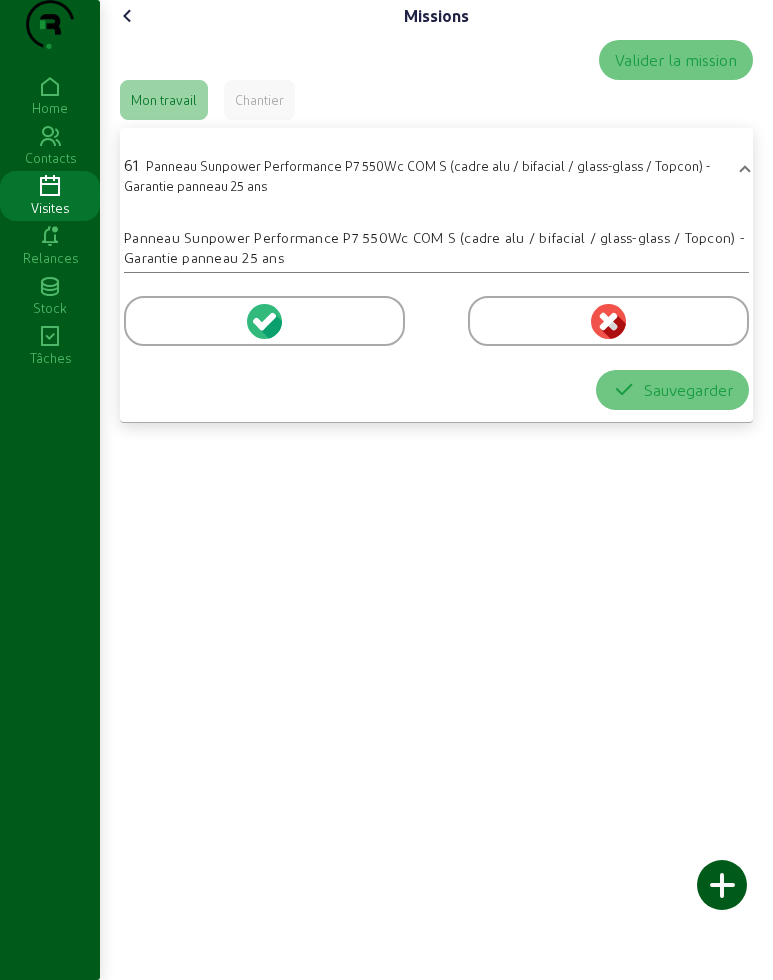 click at bounding box center [264, 321] 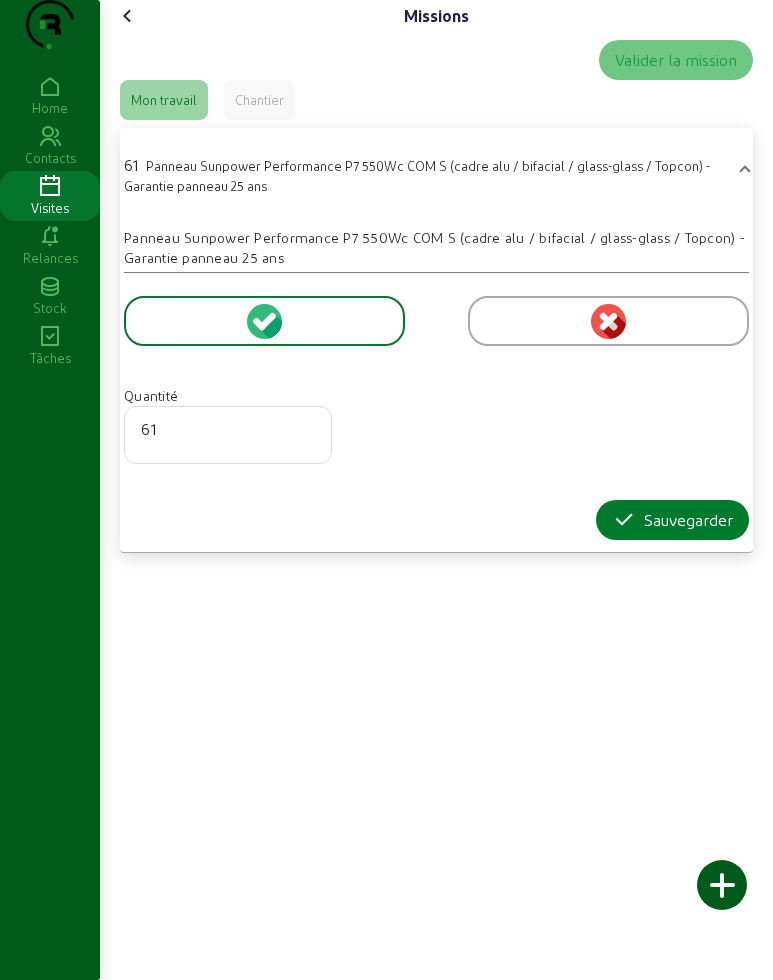click on "Sauvegarder" at bounding box center [672, 520] 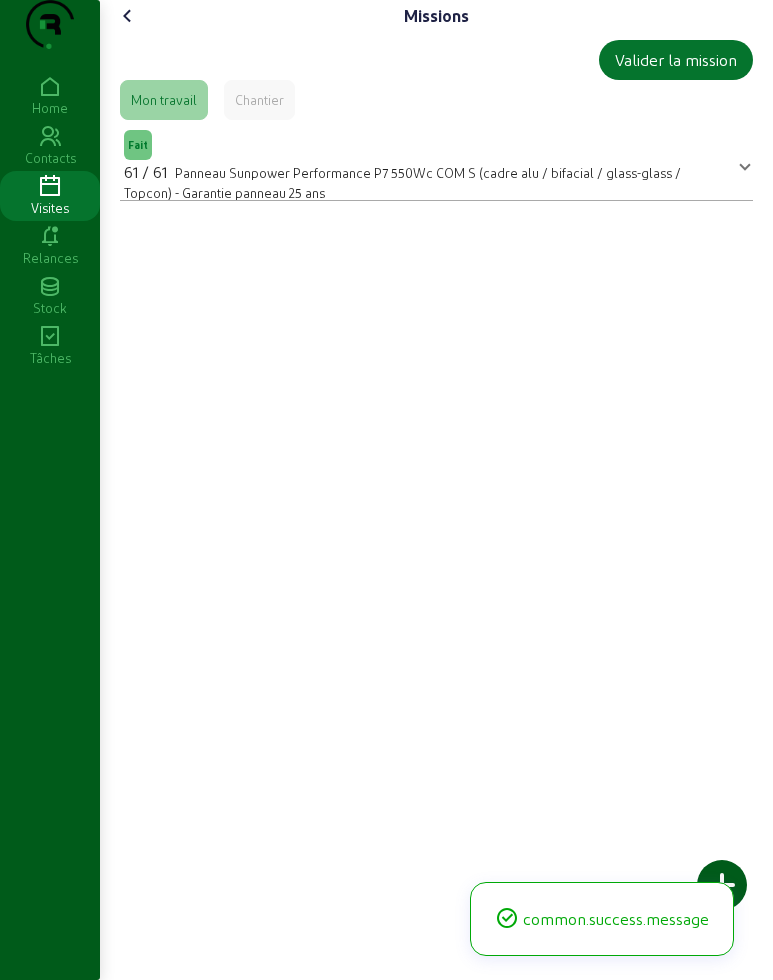 click 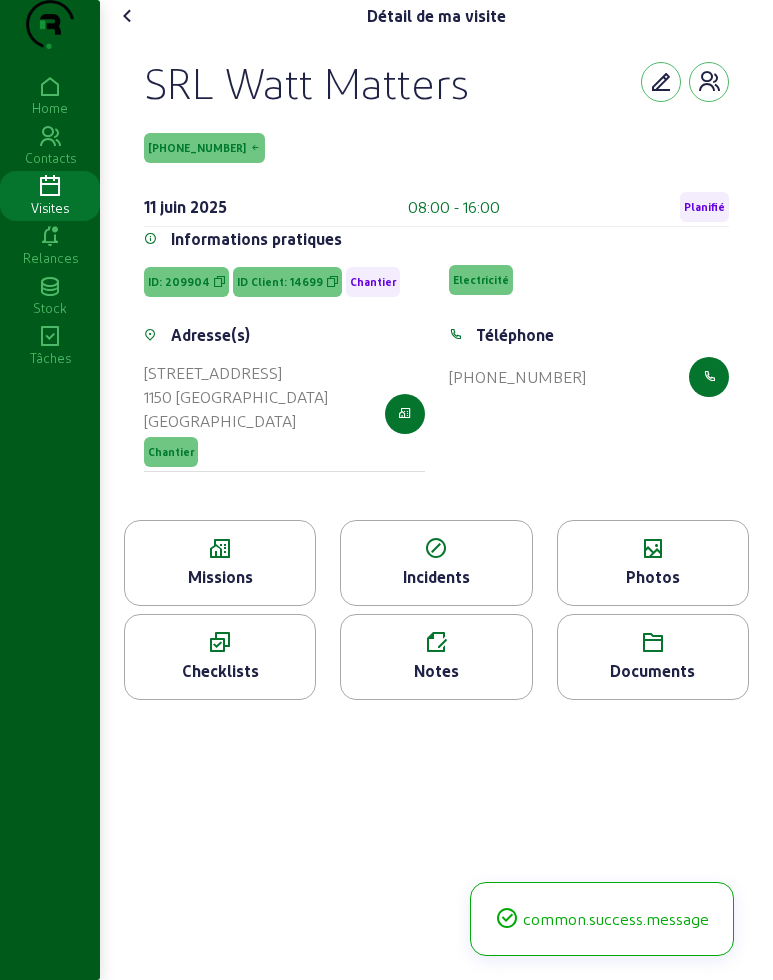 click 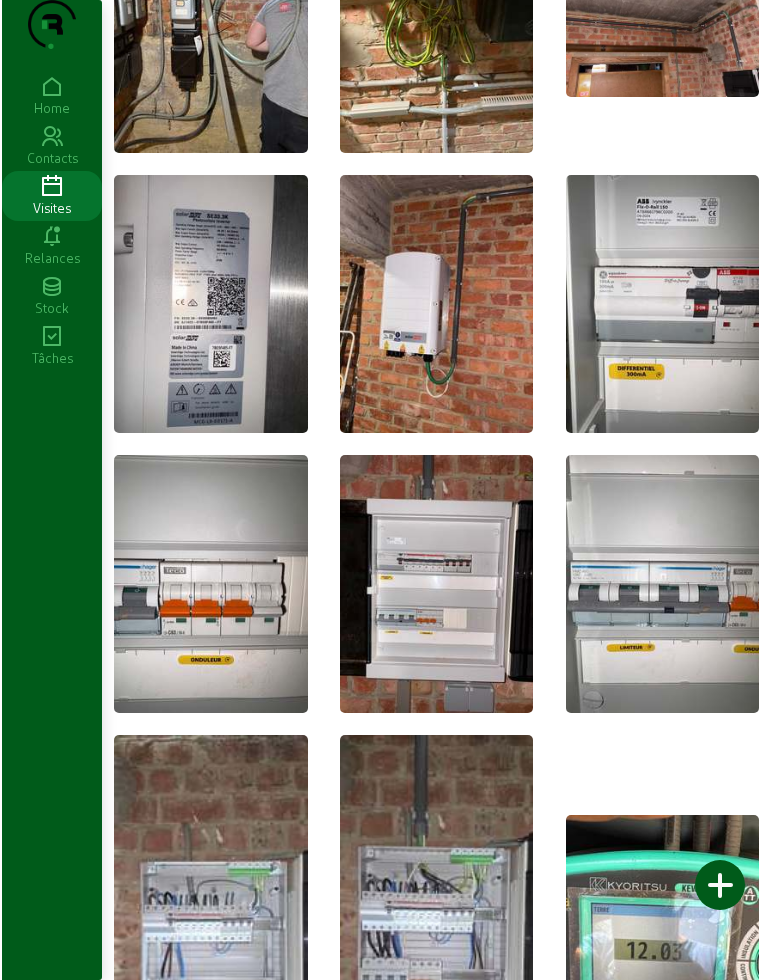 scroll, scrollTop: 0, scrollLeft: 0, axis: both 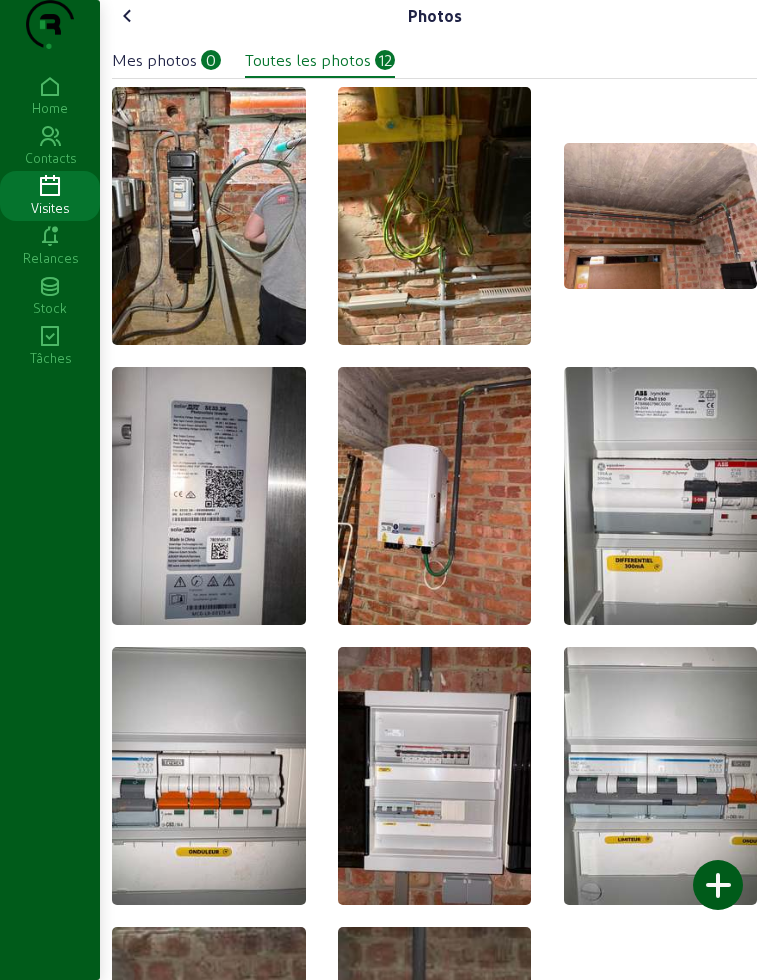 click 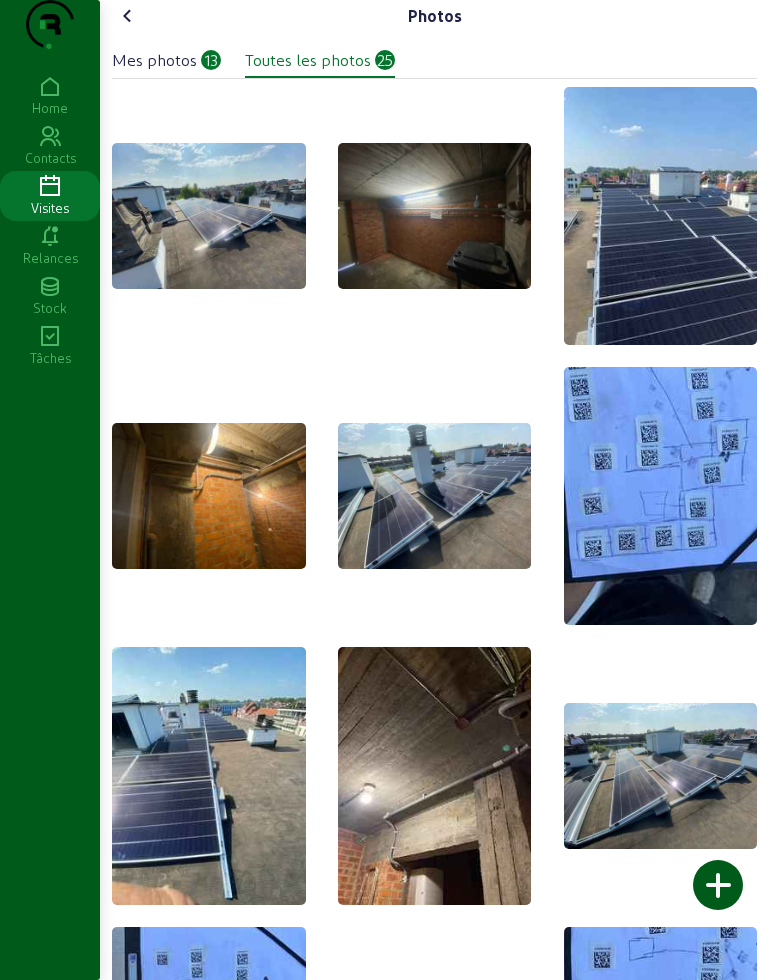 click 